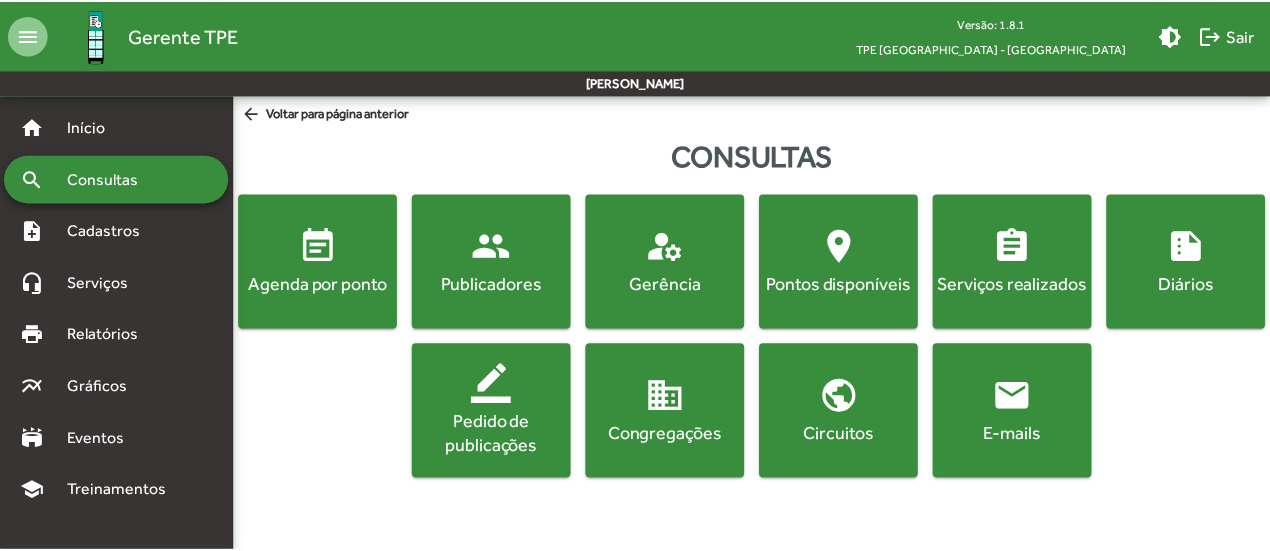 scroll, scrollTop: 0, scrollLeft: 0, axis: both 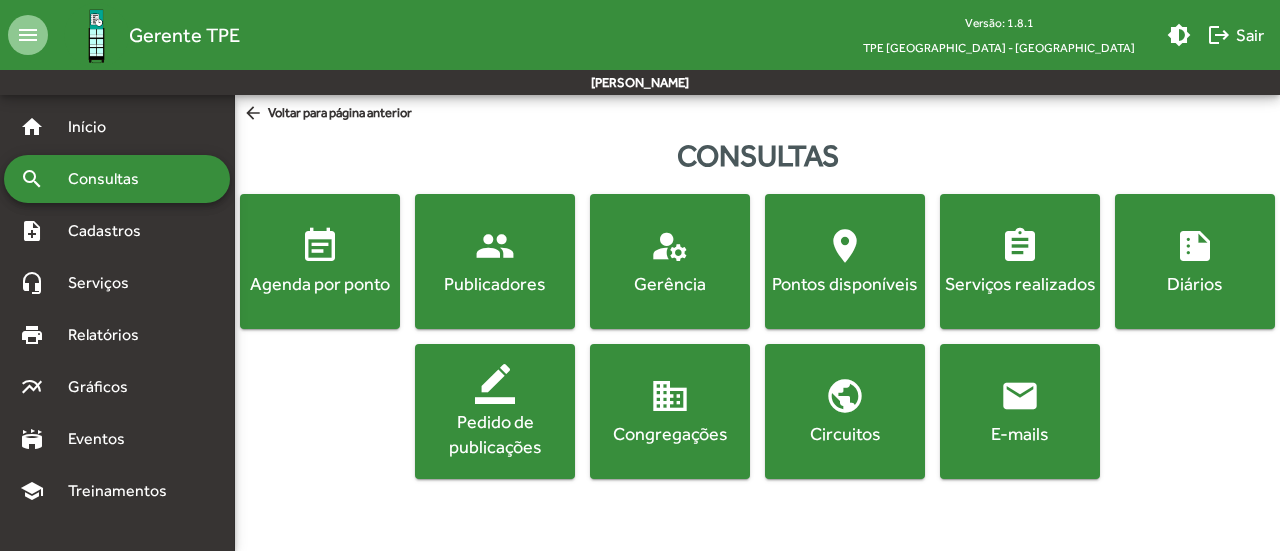 click on "Gerente TPE" 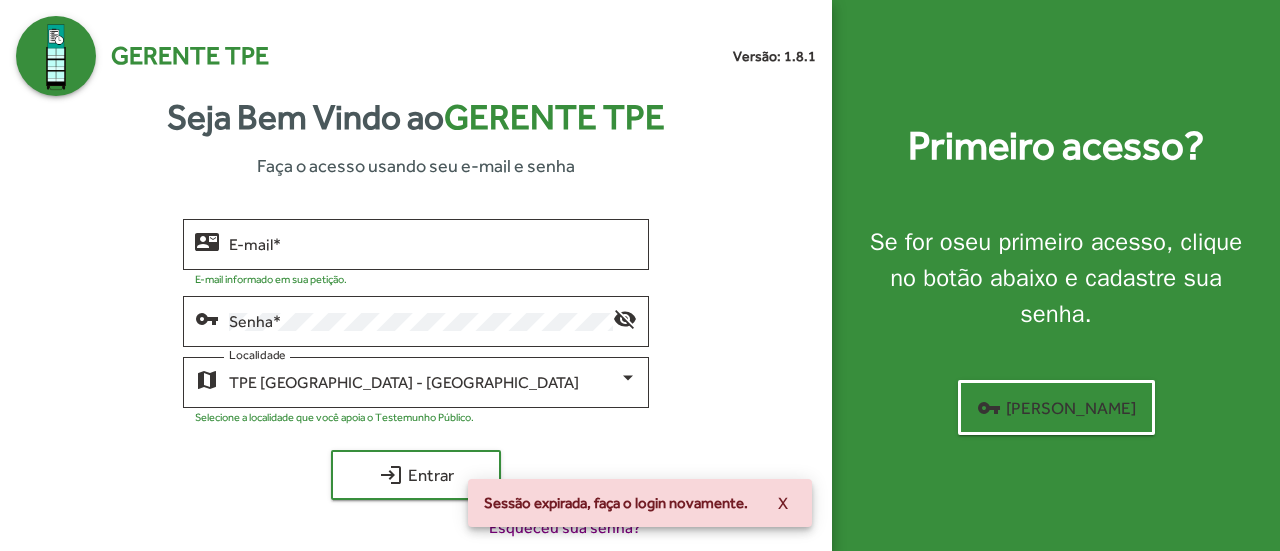 type on "**********" 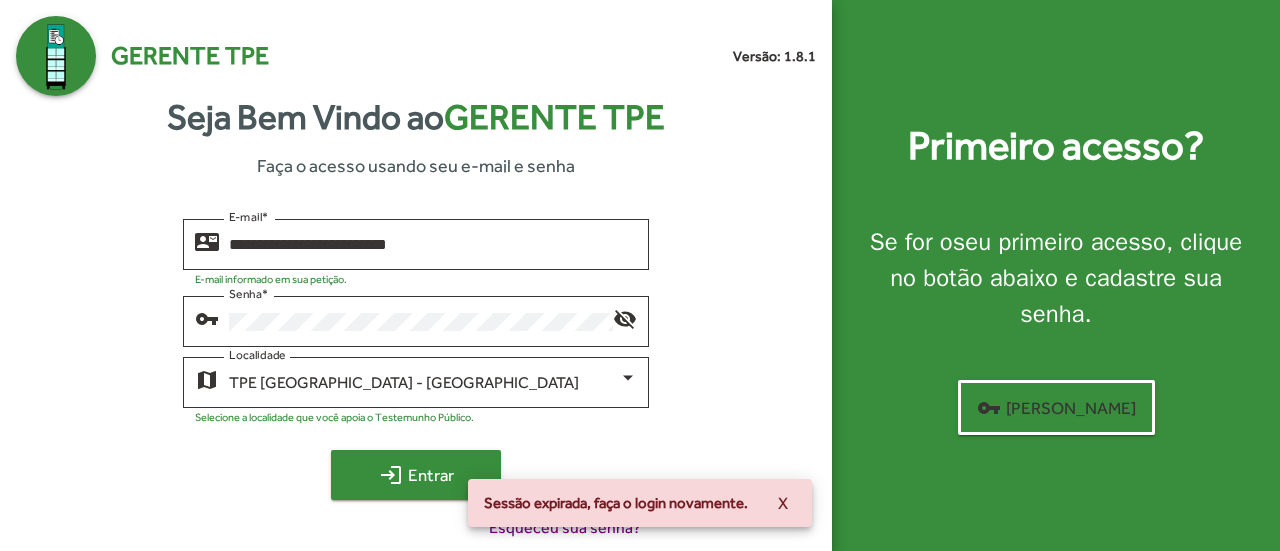 click on "login" 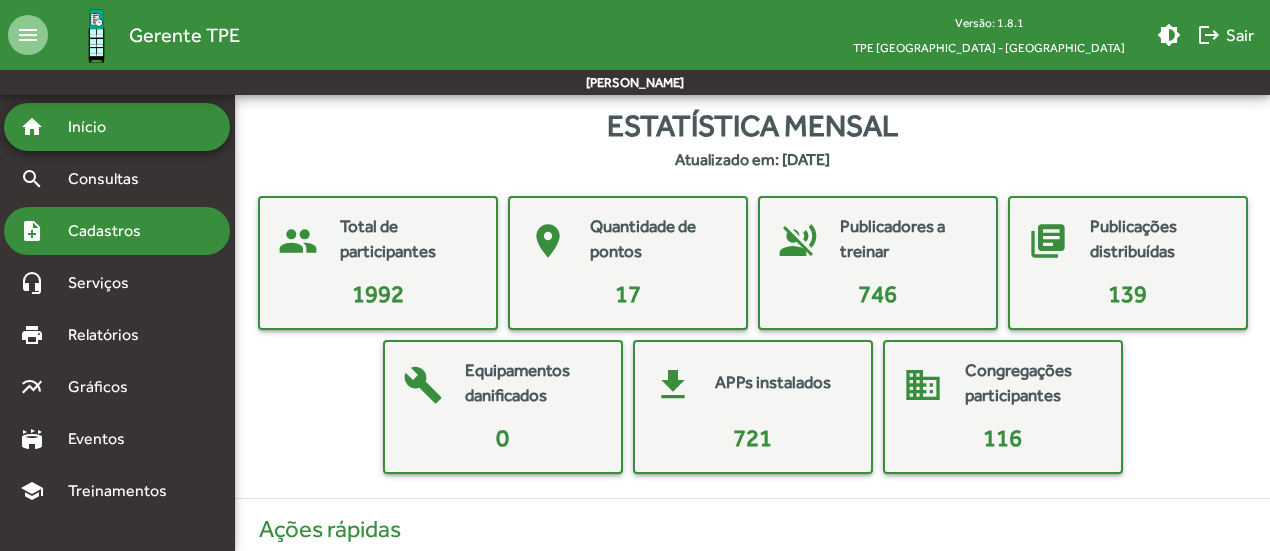 click on "Cadastros" at bounding box center [111, 231] 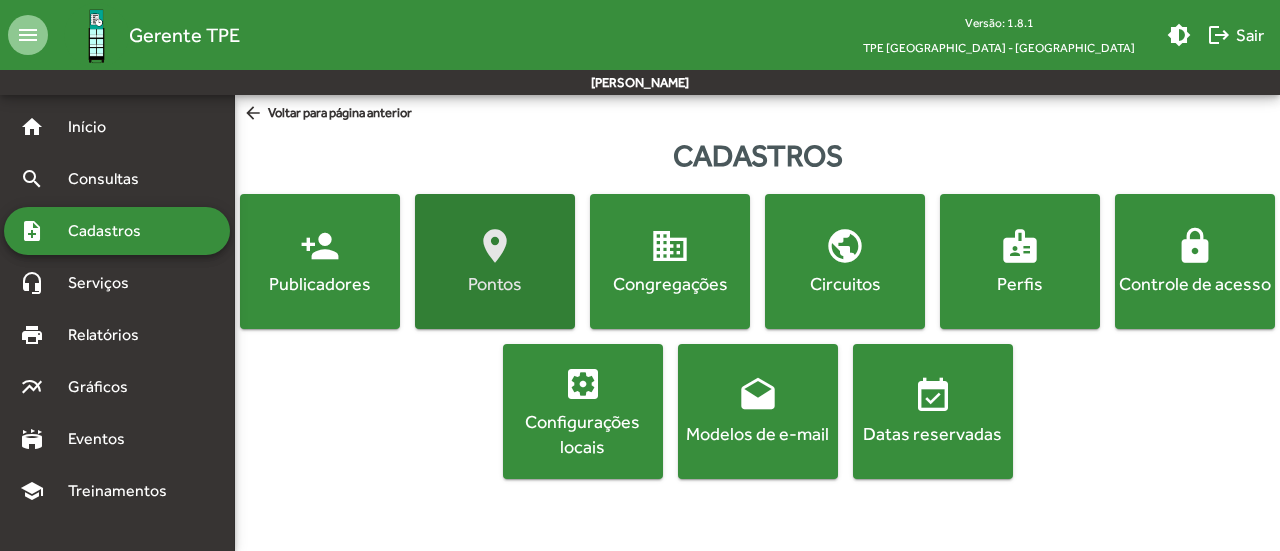 click on "location_on" 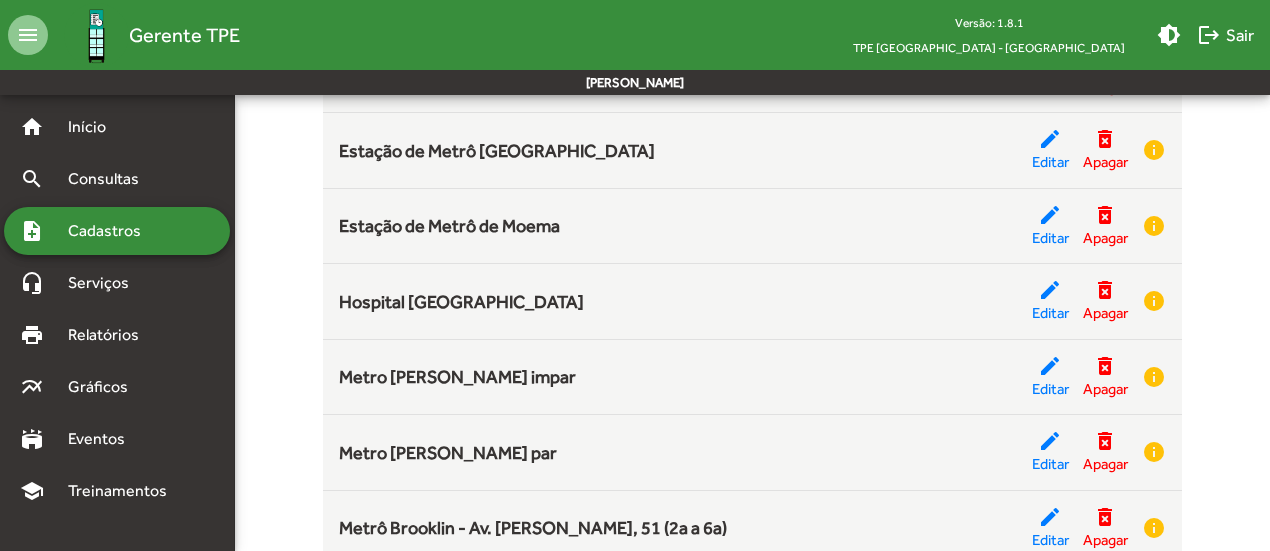 scroll, scrollTop: 499, scrollLeft: 0, axis: vertical 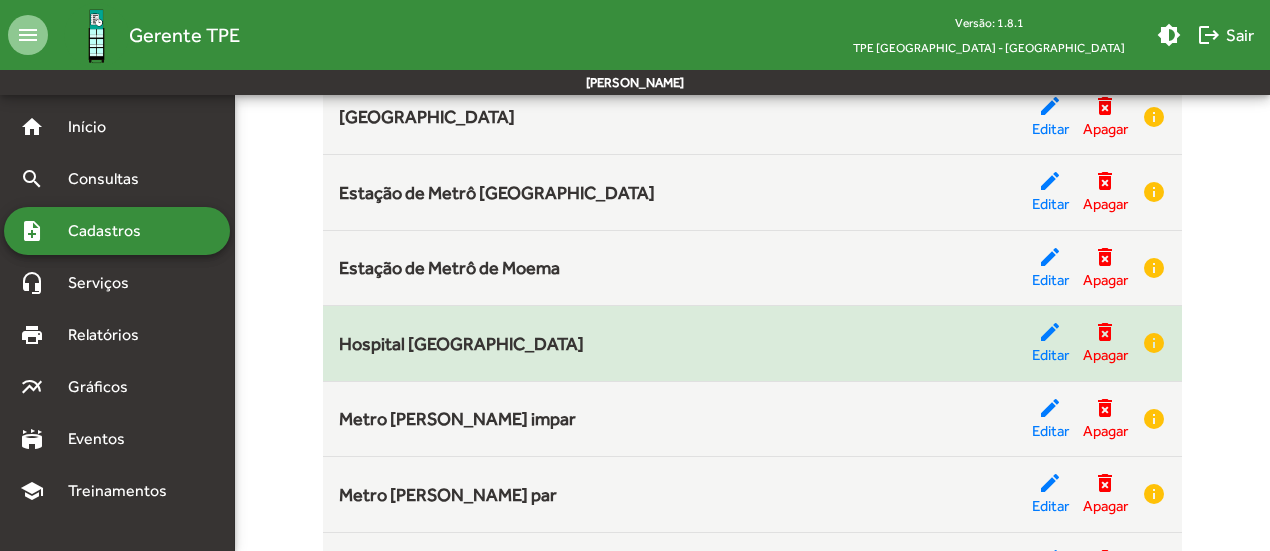 click on "Hospital [GEOGRAPHIC_DATA]" 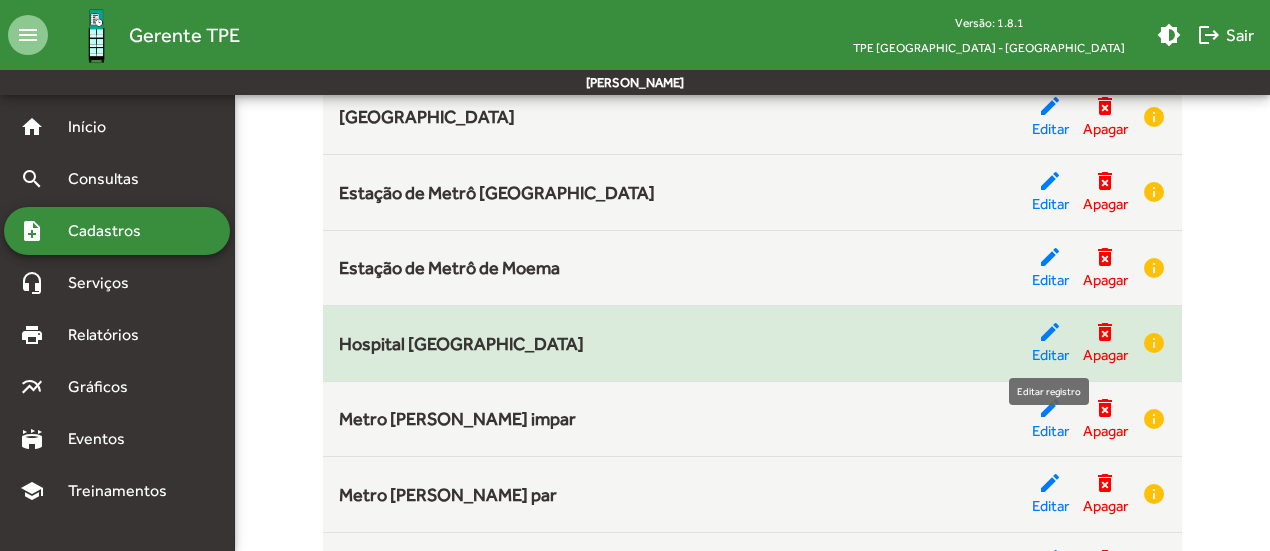click on "edit" 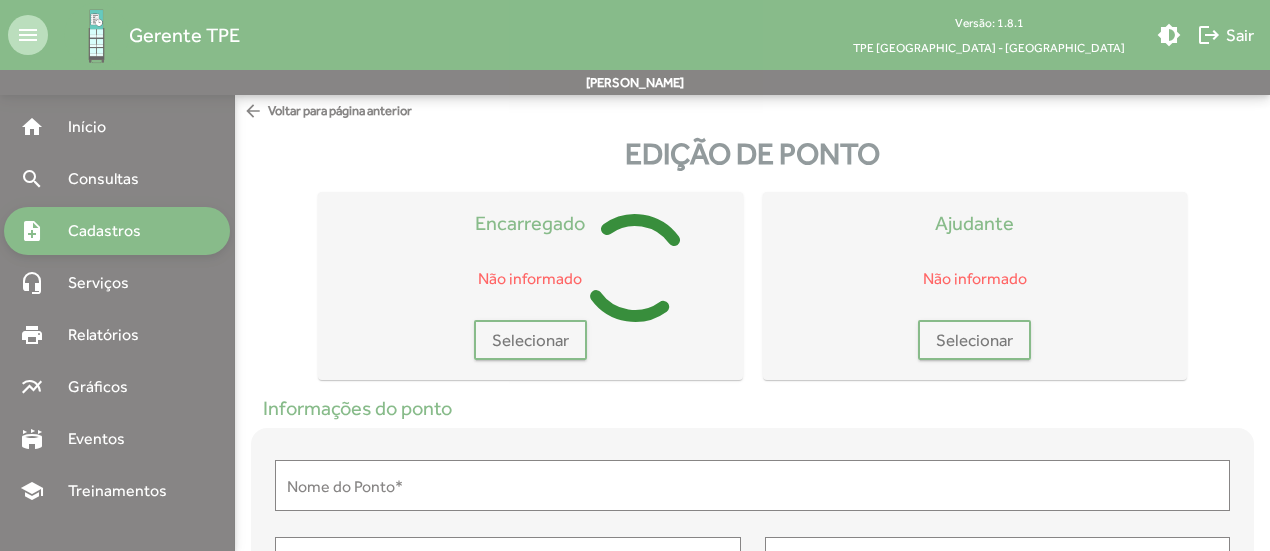 scroll, scrollTop: 0, scrollLeft: 0, axis: both 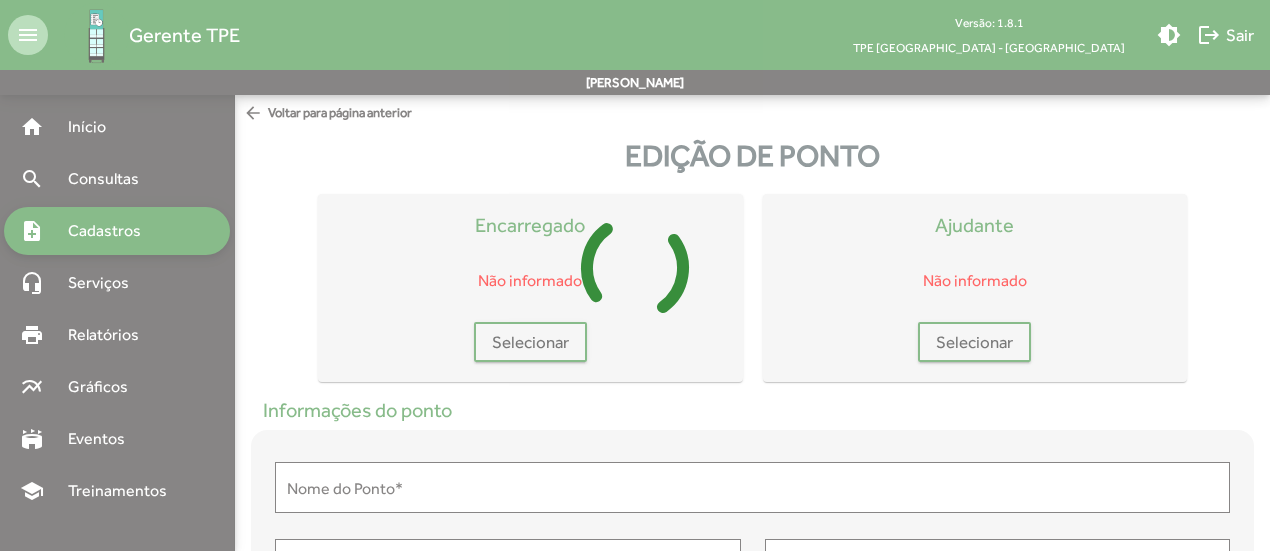 type on "**********" 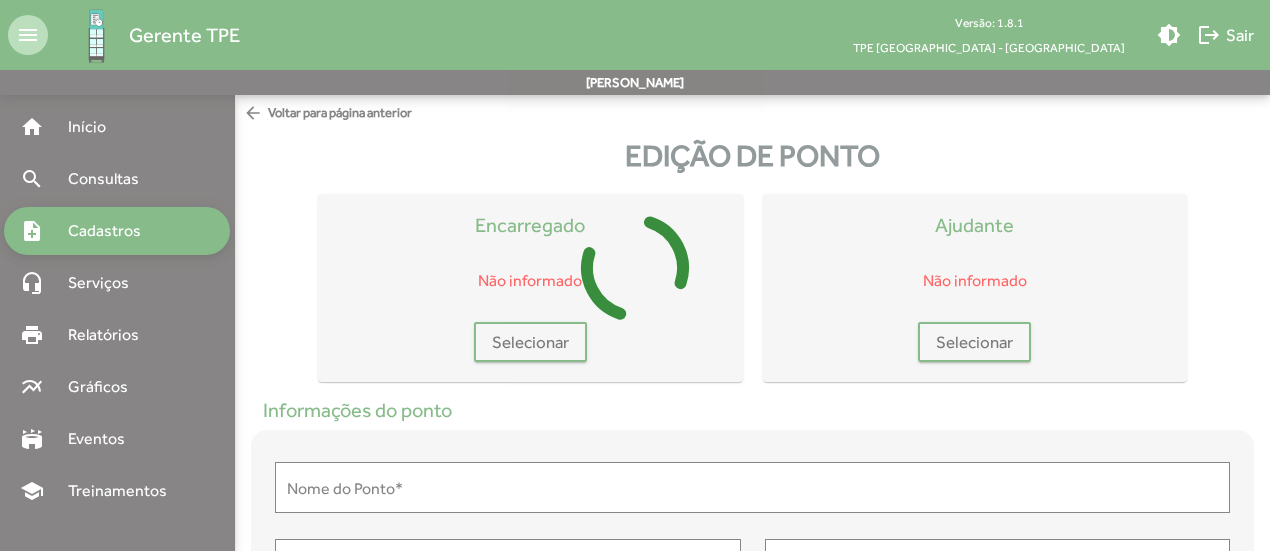 type on "**********" 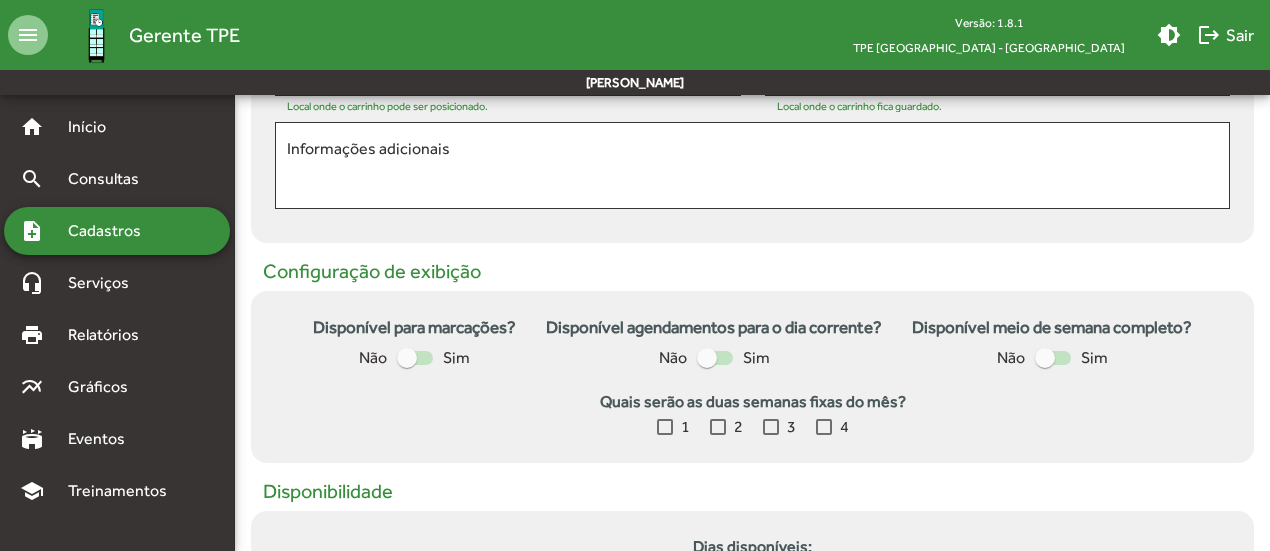 scroll, scrollTop: 495, scrollLeft: 0, axis: vertical 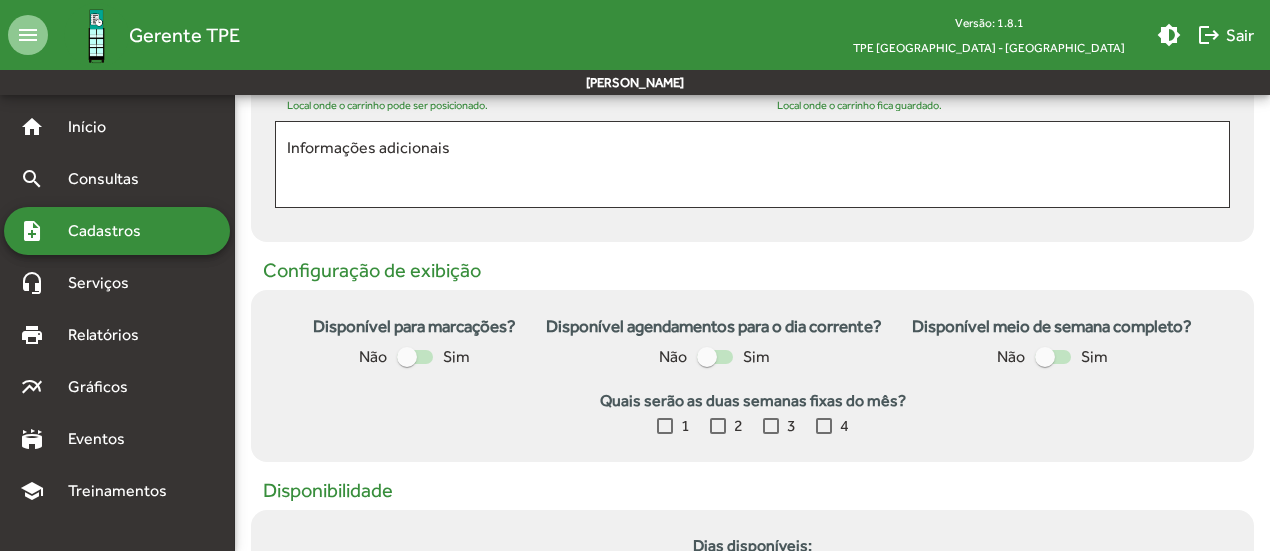 click at bounding box center (415, 357) 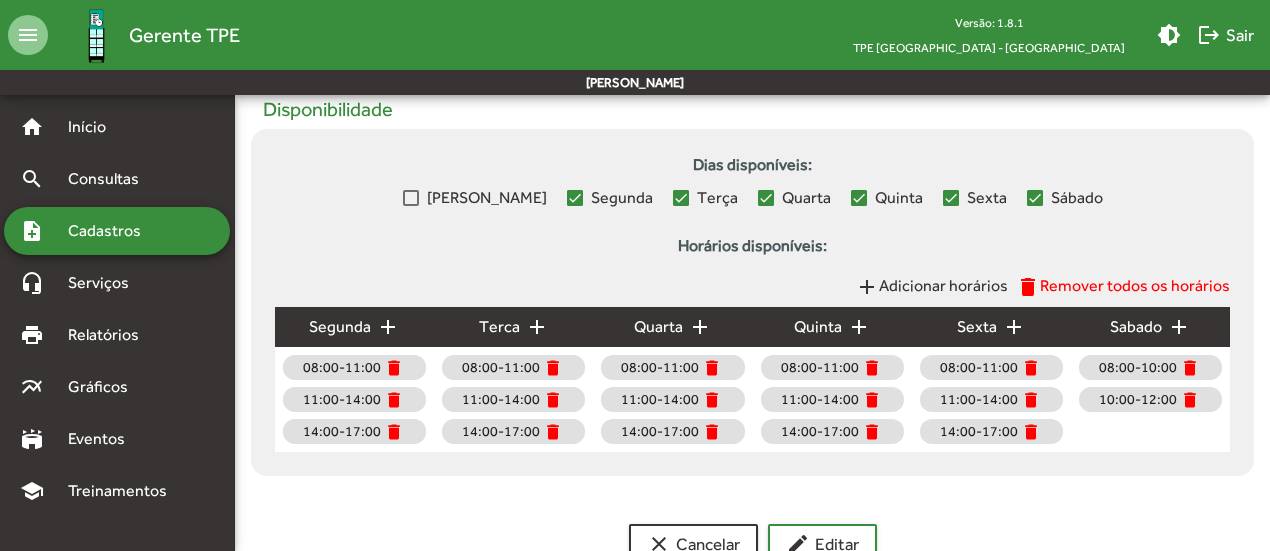 scroll, scrollTop: 939, scrollLeft: 0, axis: vertical 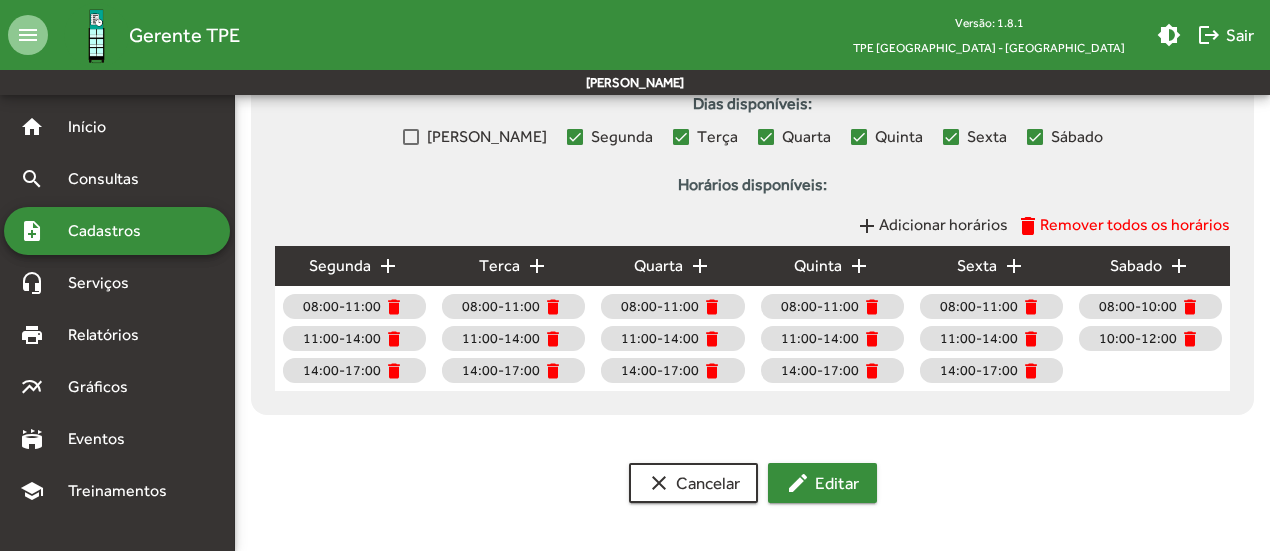 click on "edit  Editar" 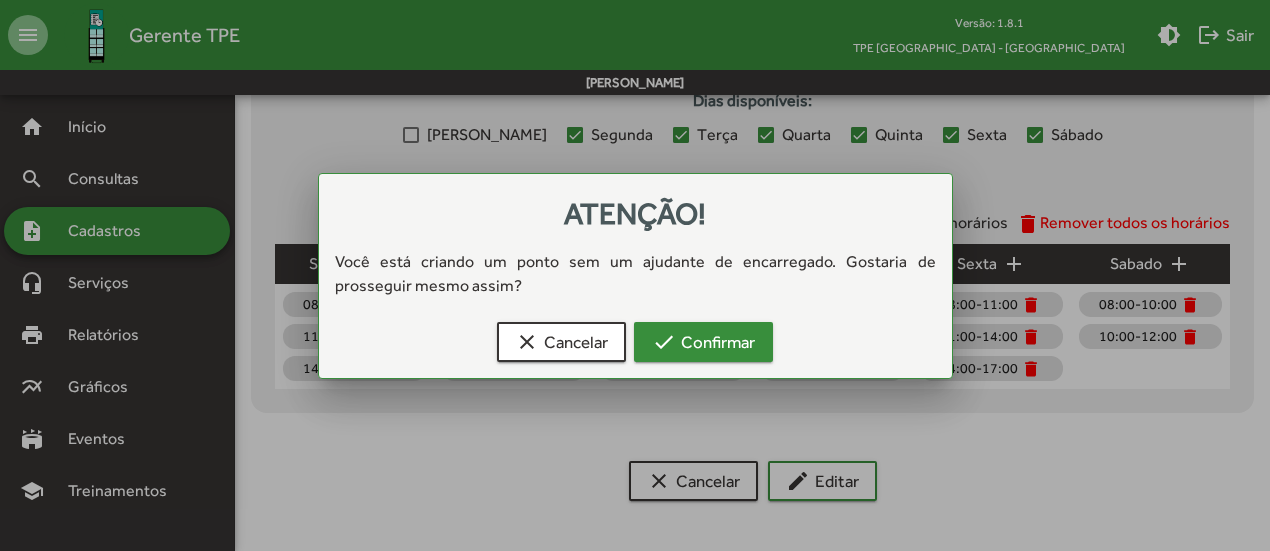 click on "check  Confirmar" at bounding box center [703, 342] 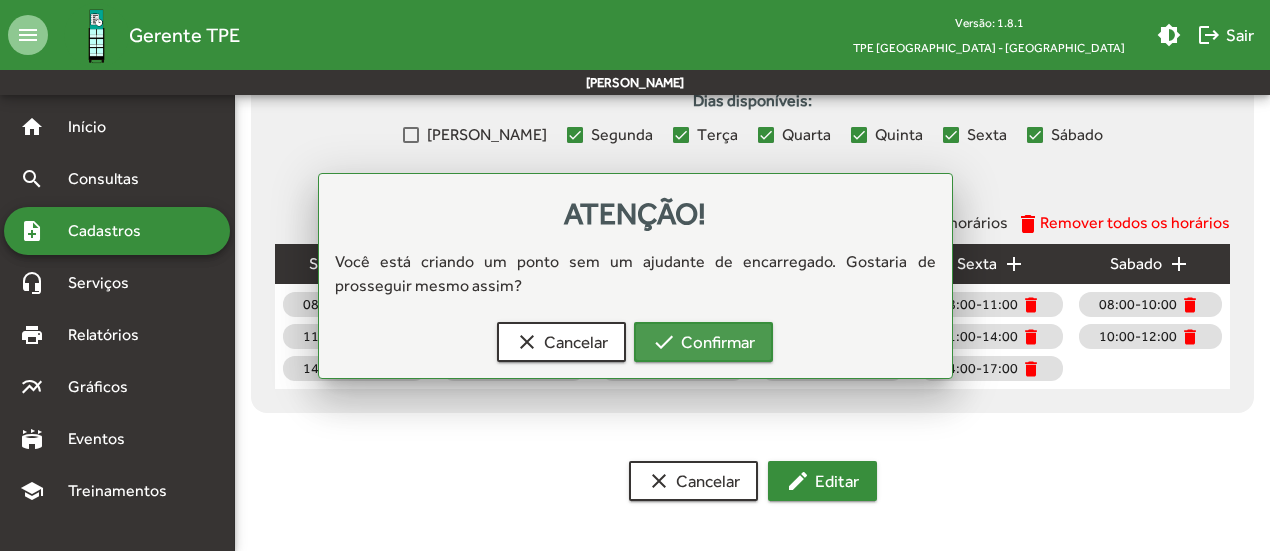 scroll, scrollTop: 939, scrollLeft: 0, axis: vertical 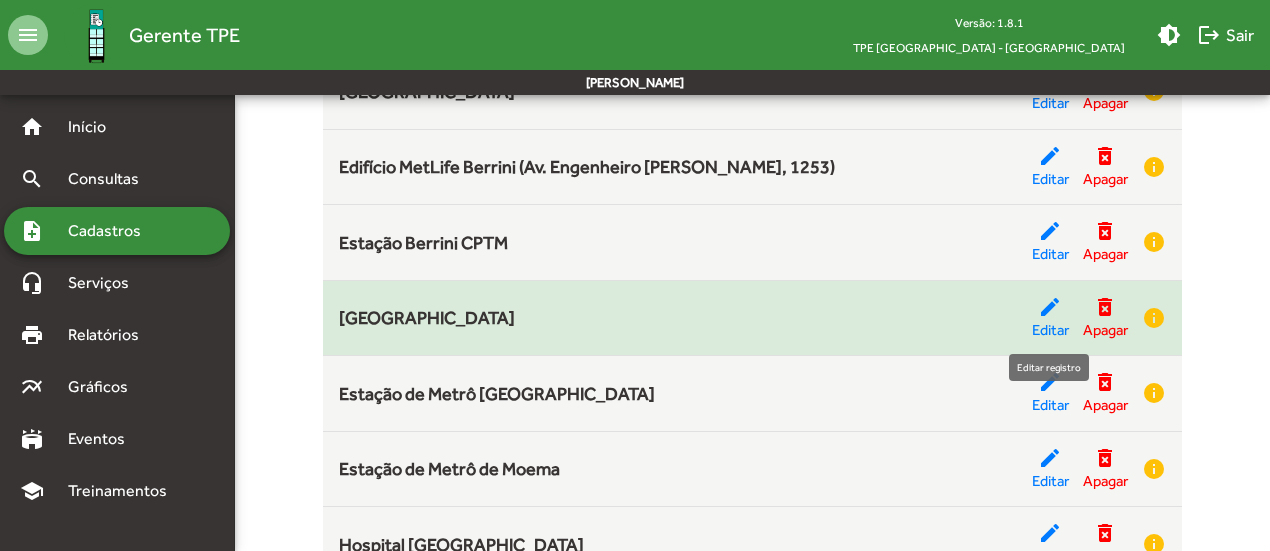 click on "edit" 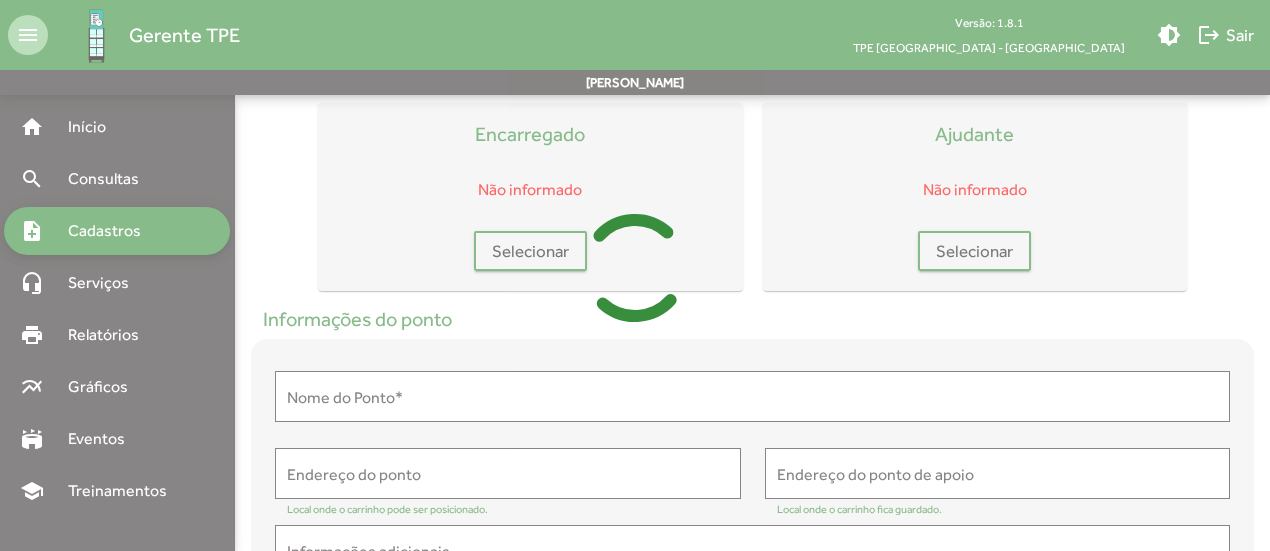 scroll, scrollTop: 0, scrollLeft: 0, axis: both 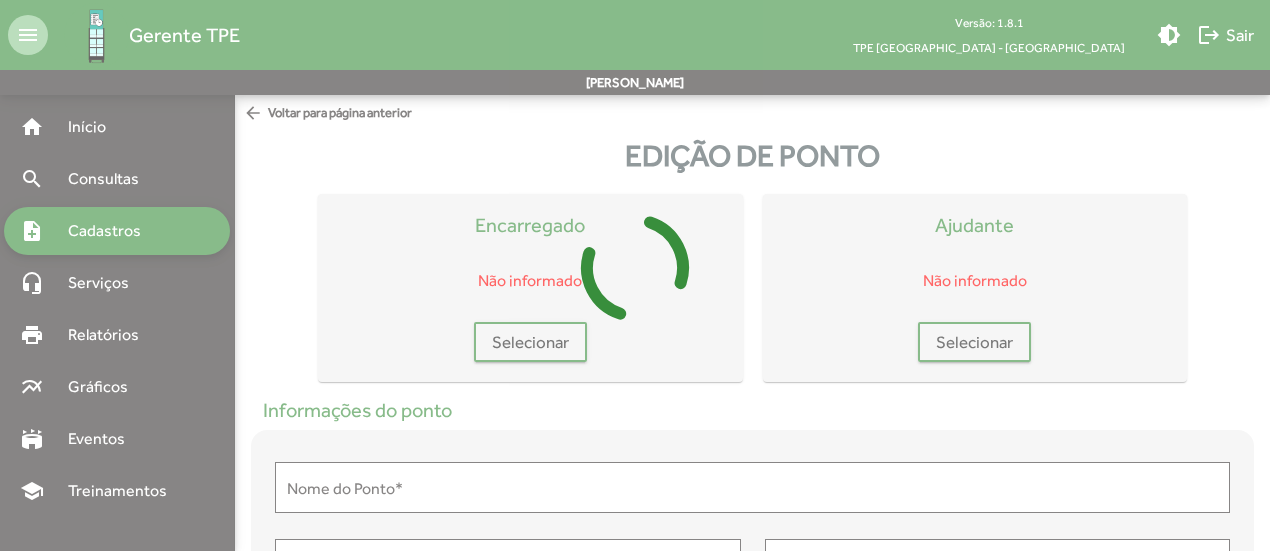type on "**********" 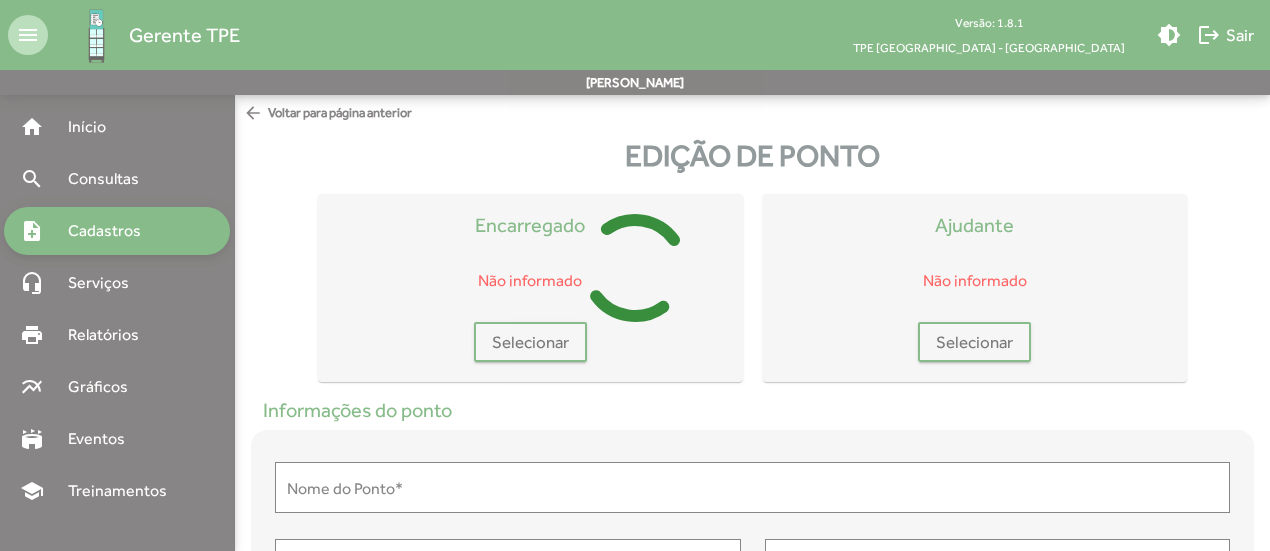 type on "**********" 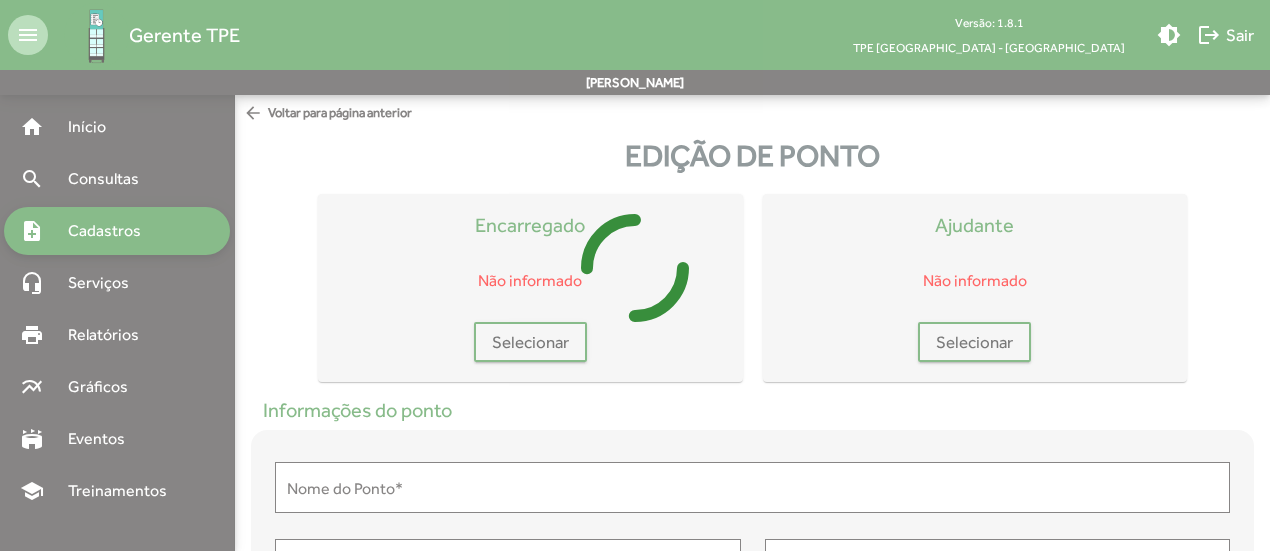 type on "**********" 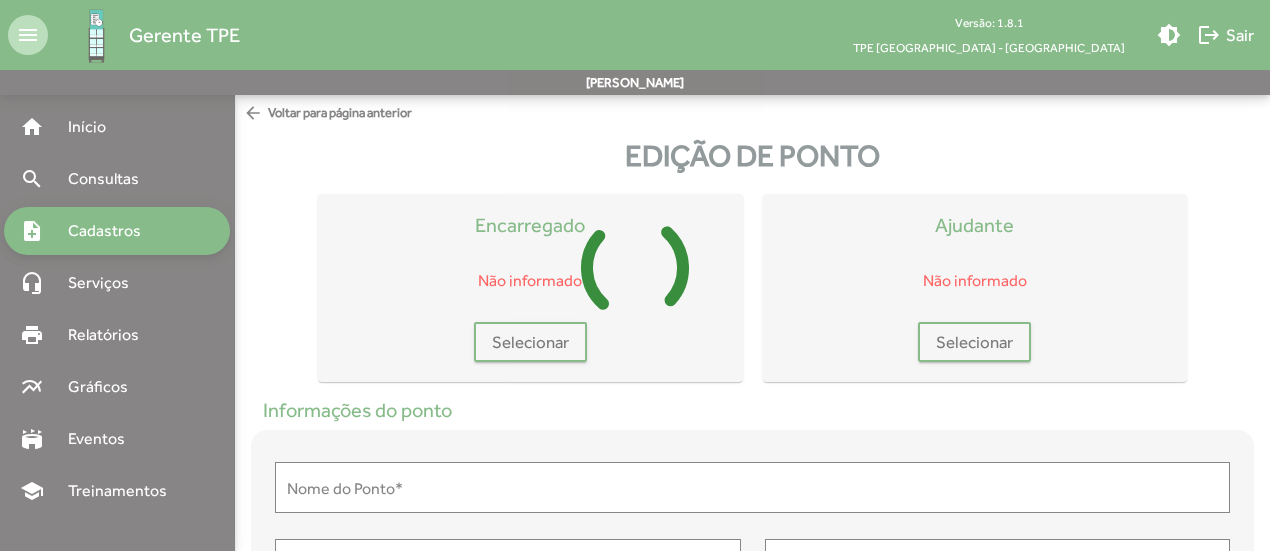 type on "**********" 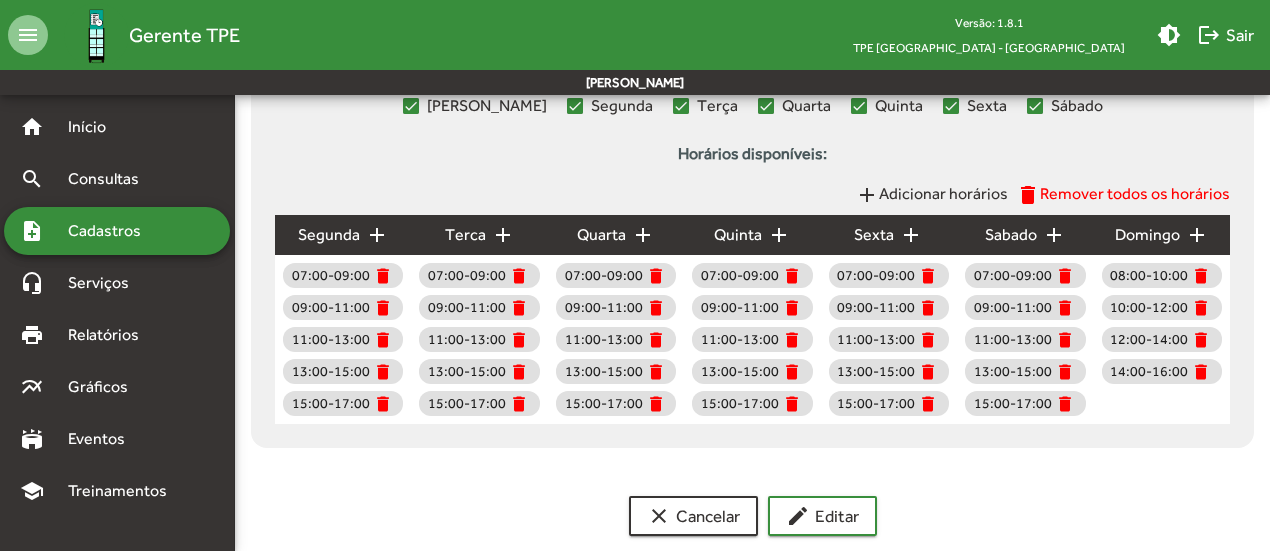 scroll, scrollTop: 1003, scrollLeft: 0, axis: vertical 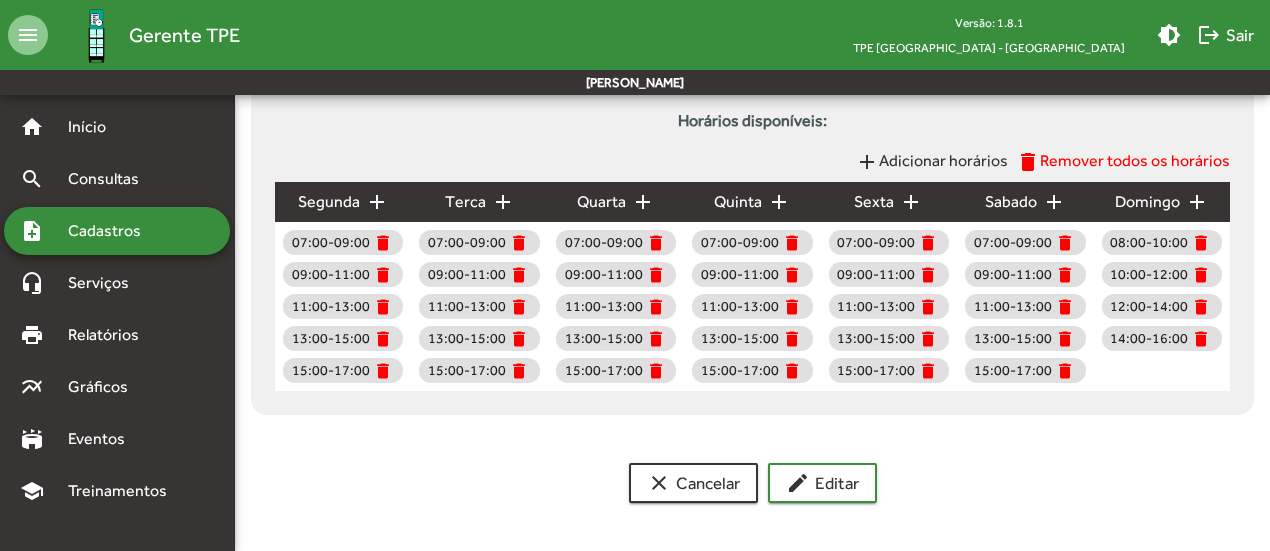 click on "add" 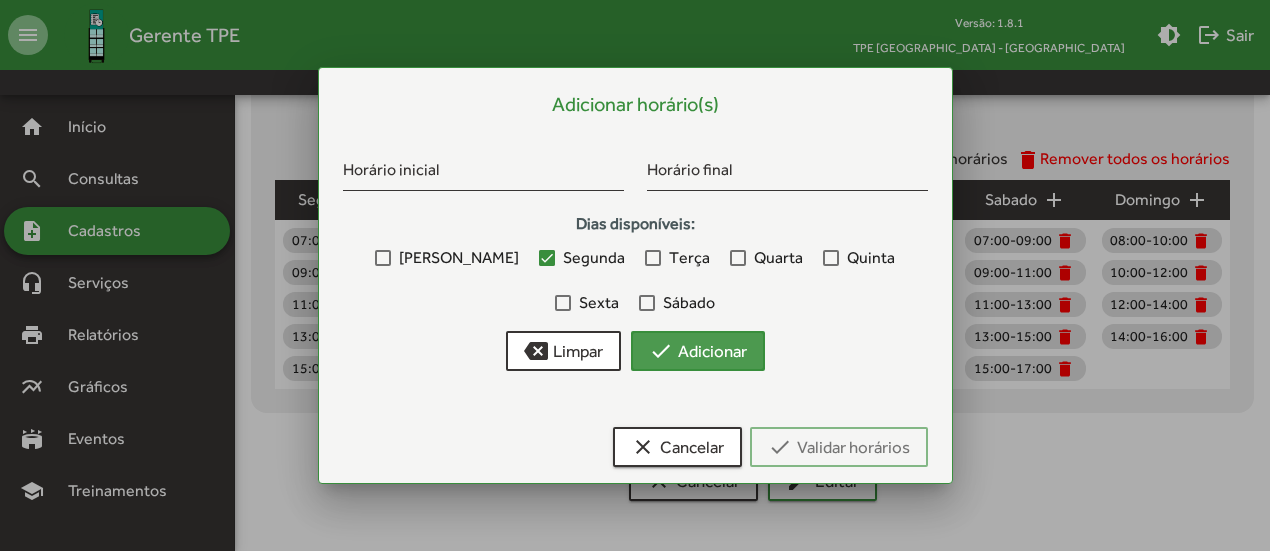 click on "check  Adicionar" at bounding box center (698, 351) 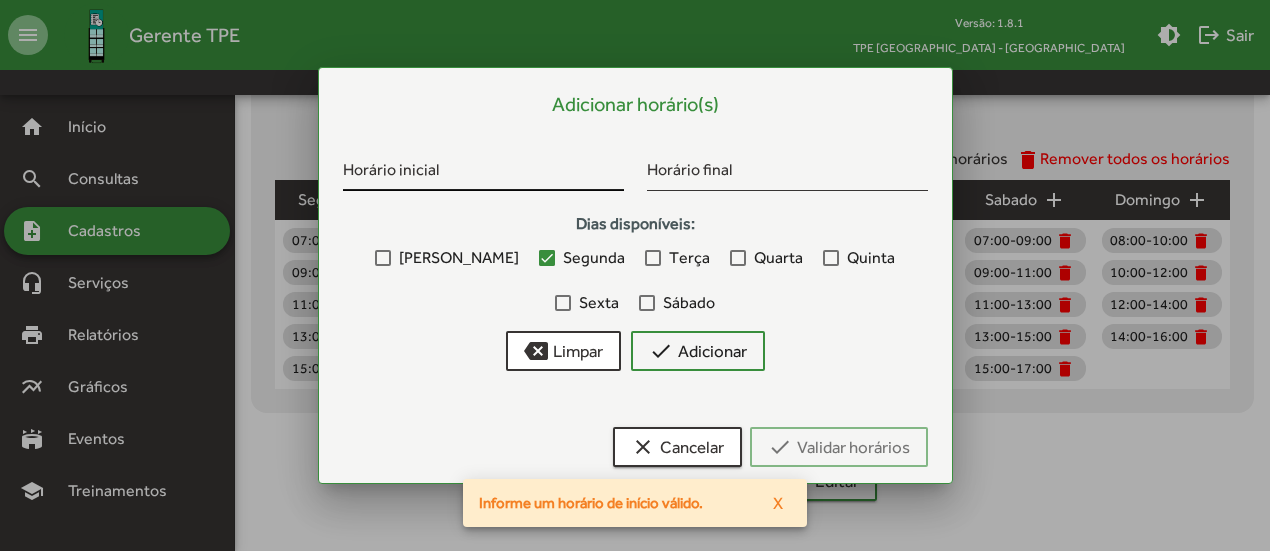click on "Horário inicial" at bounding box center (483, 174) 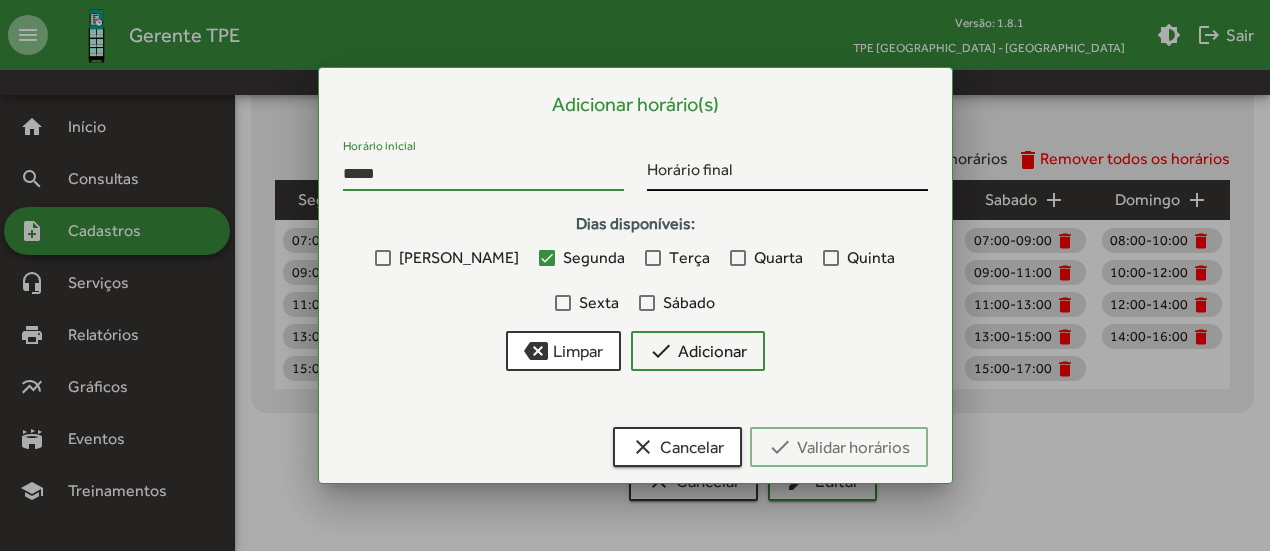 type on "*****" 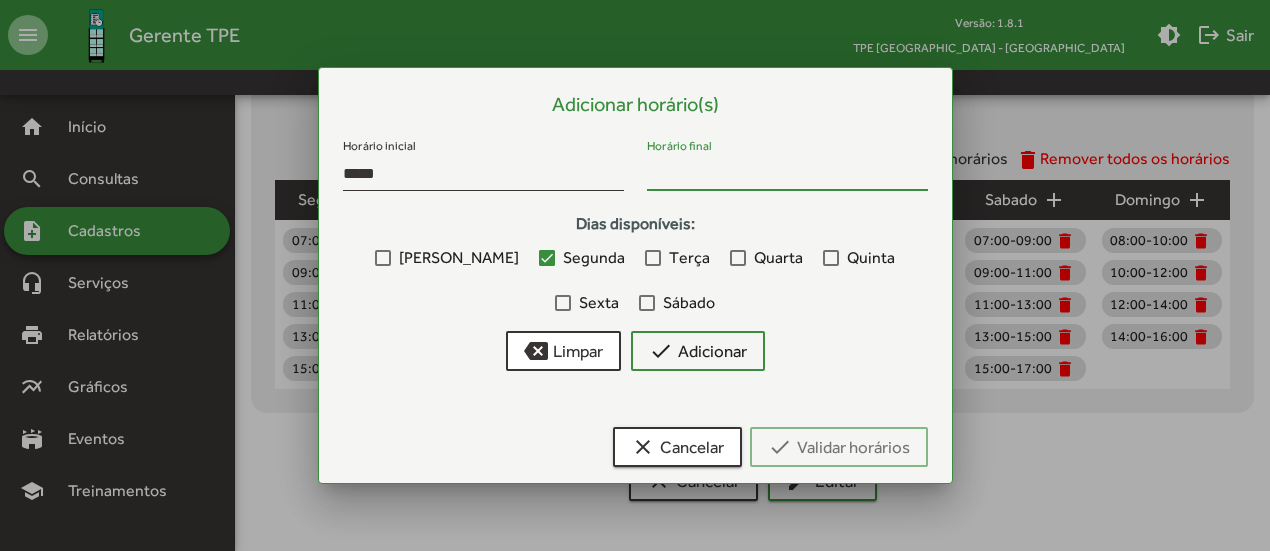 click on "Horário final" at bounding box center [787, 174] 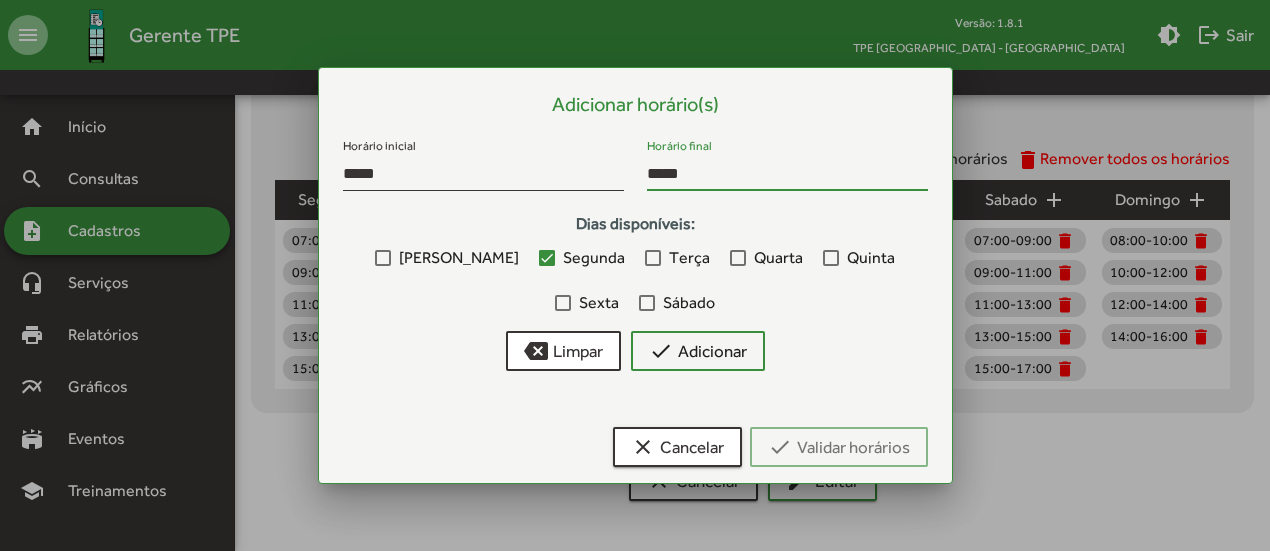 type on "*****" 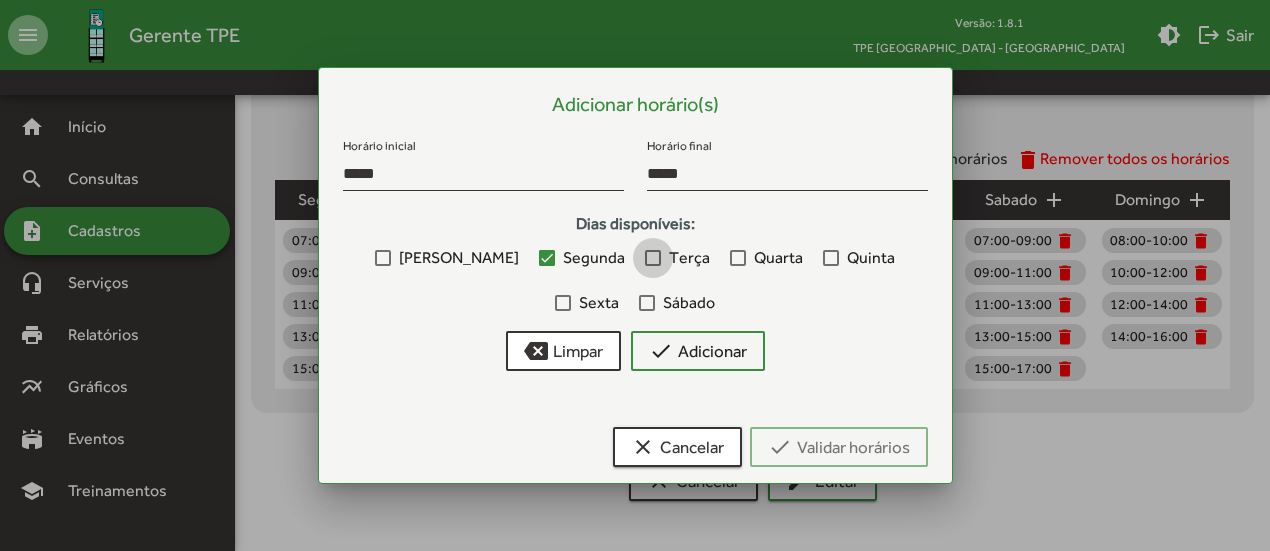 click at bounding box center [653, 258] 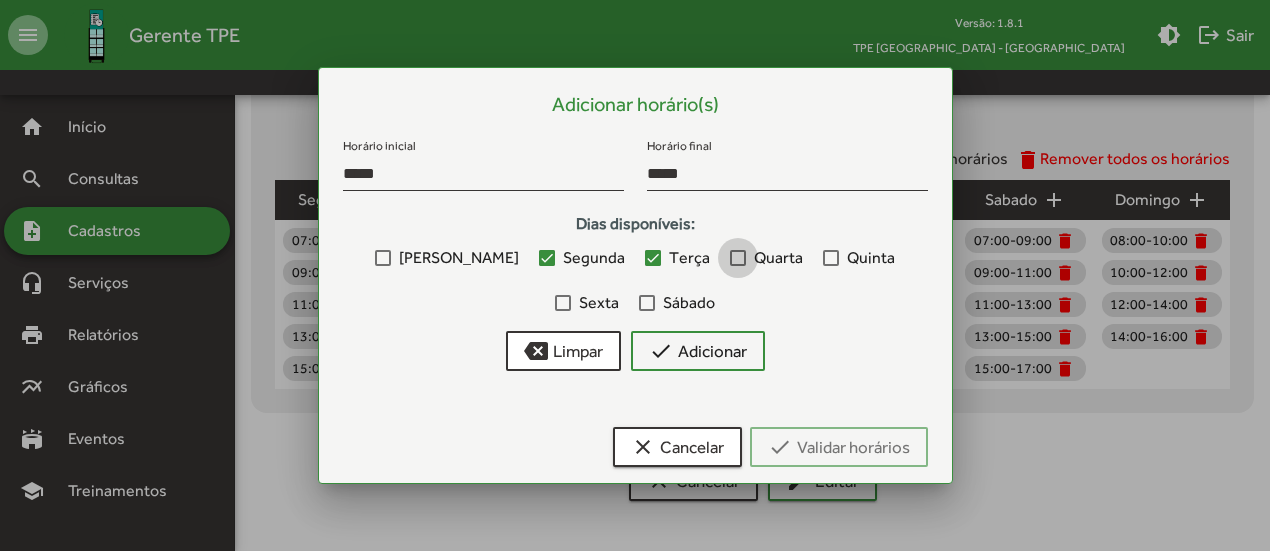 click on "Quarta" at bounding box center (766, 258) 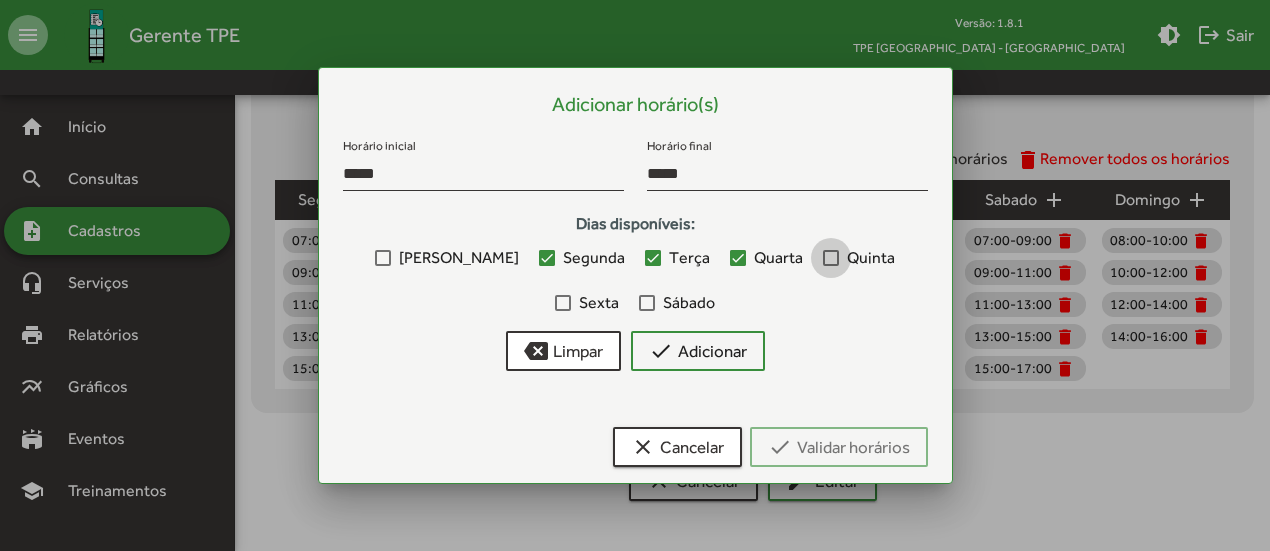 click at bounding box center [831, 258] 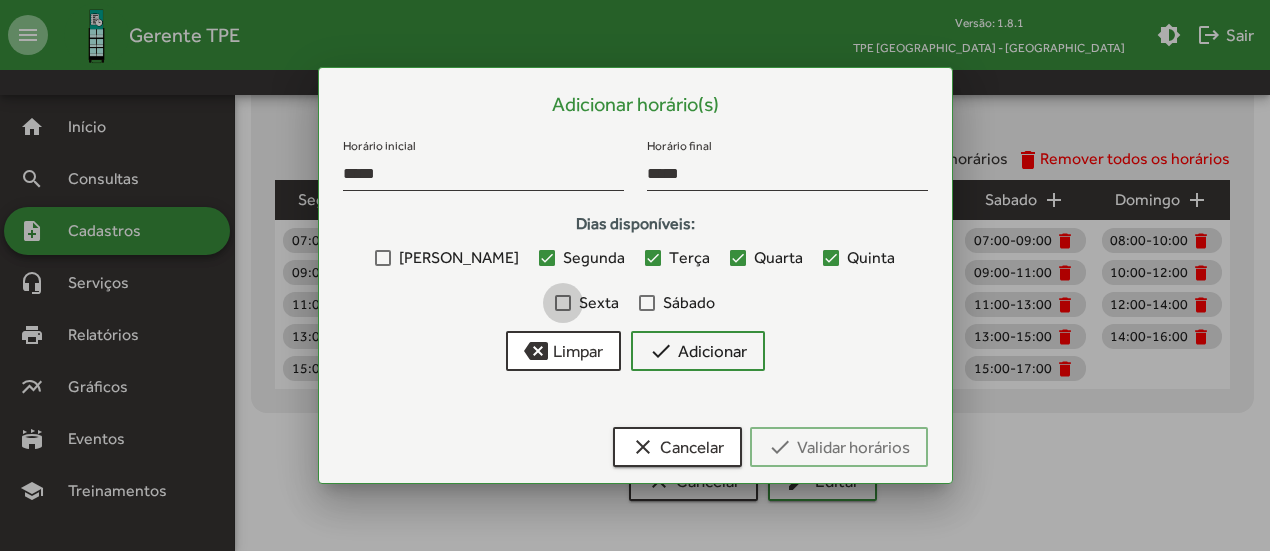 click on "Sexta" at bounding box center [599, 303] 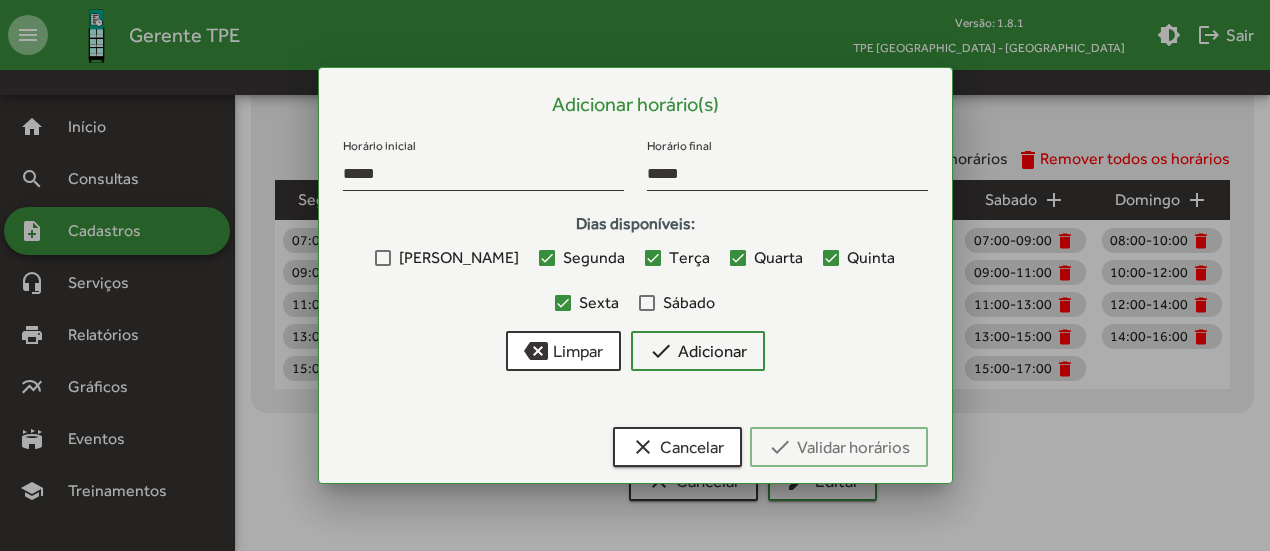 click on "***** Horário inicial ***** Horário final  Dias disponíveis:    Domingo   Segunda   Terça   Quarta   Quinta   Sexta   Sábado backspace  Limpar  check  Adicionar" at bounding box center (635, 259) 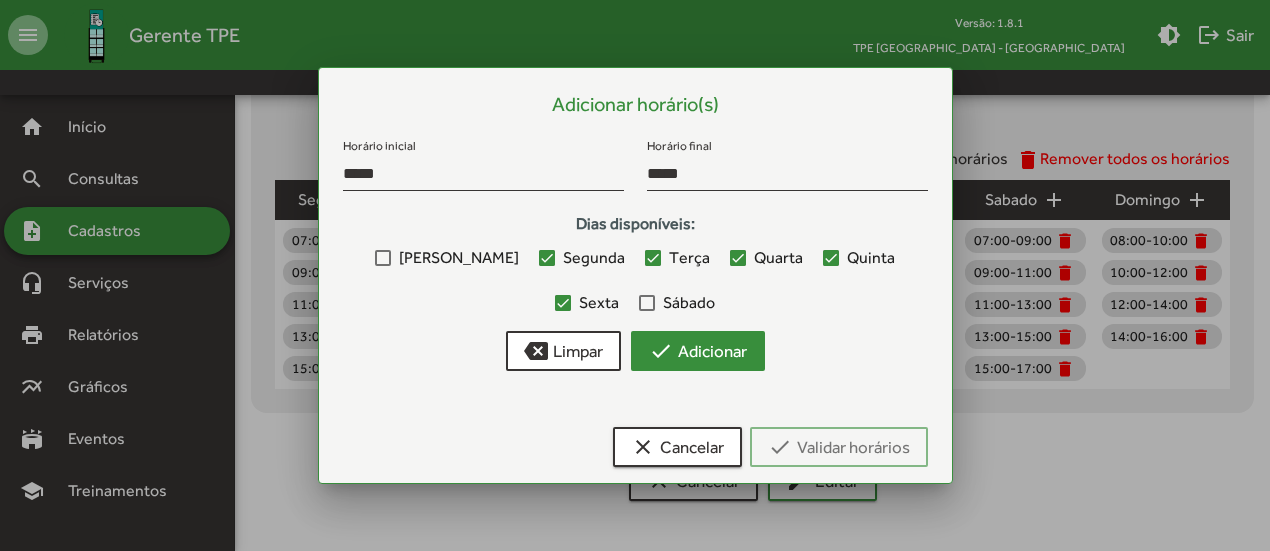 click on "check  Adicionar" at bounding box center [698, 351] 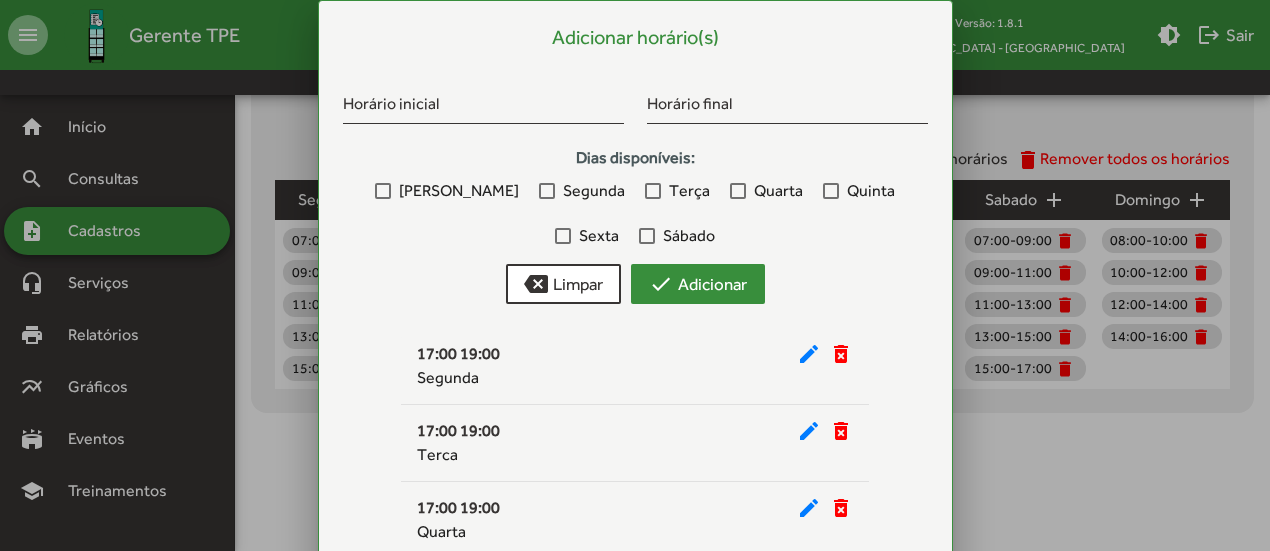 scroll, scrollTop: 32, scrollLeft: 0, axis: vertical 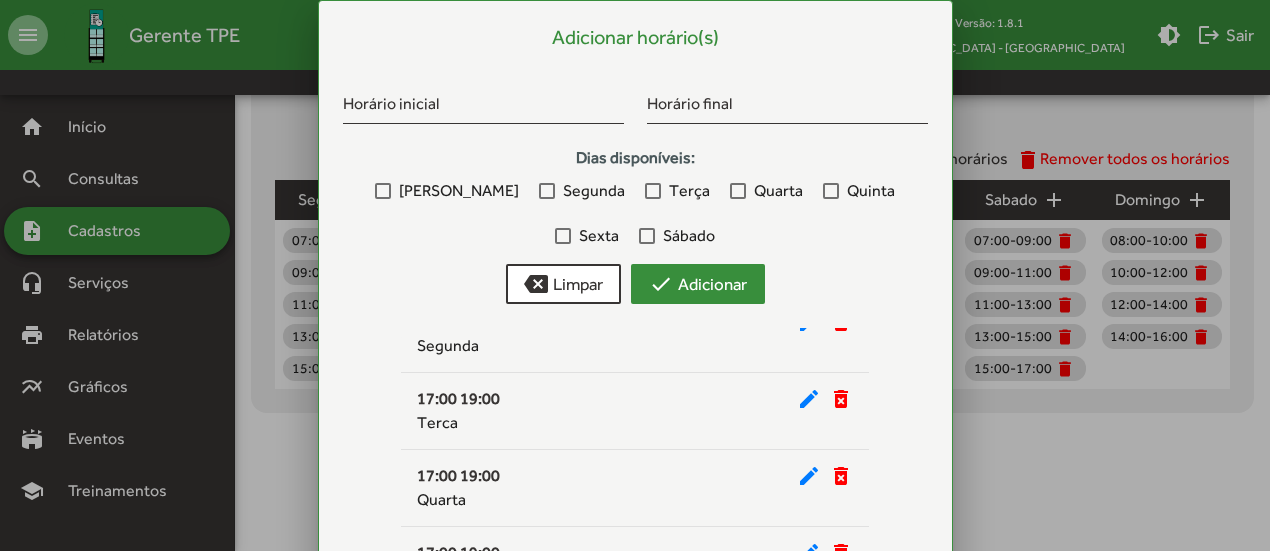 click on "check  Adicionar" at bounding box center [698, 284] 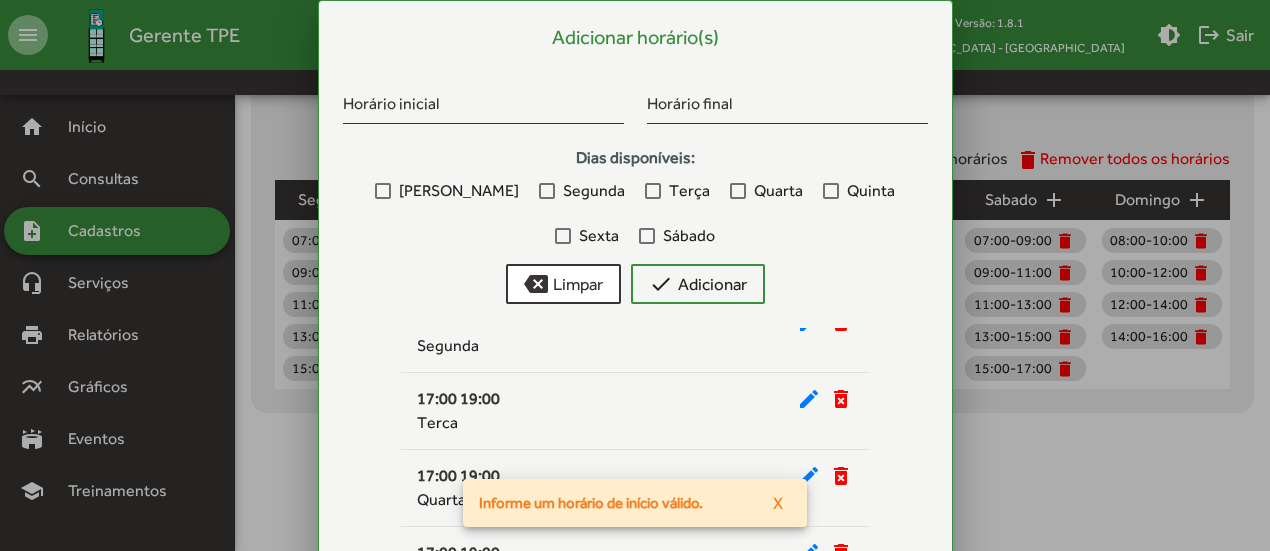 click on "Horário inicial Horário final  Dias disponíveis:    Domingo   Segunda   Terça   Quarta   Quinta   Sexta   Sábado backspace  Limpar  check  Adicionar" at bounding box center [635, 192] 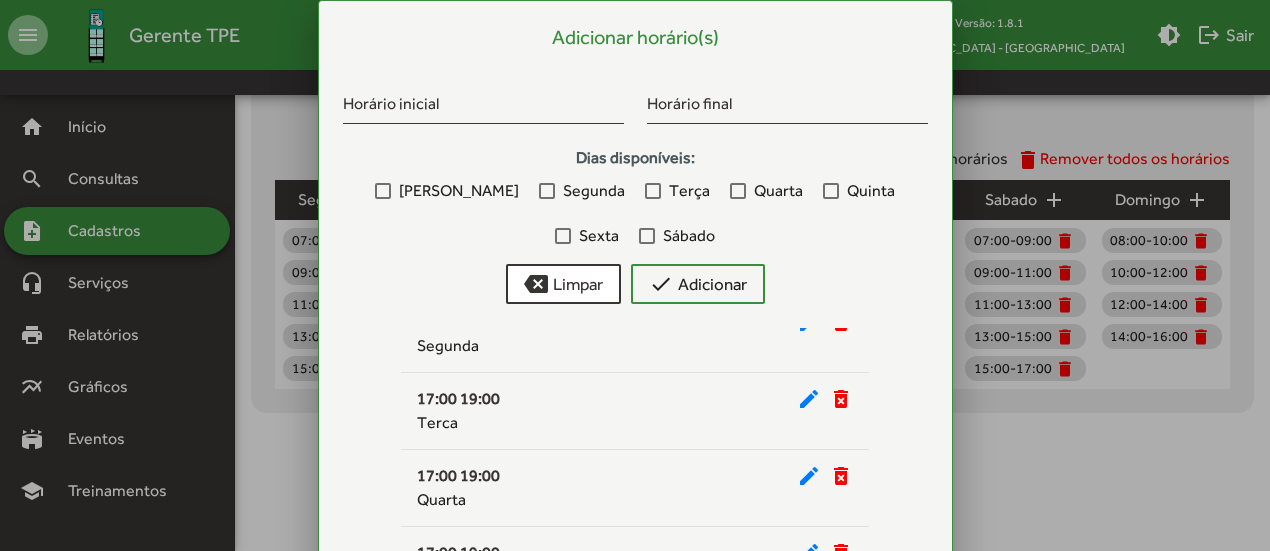 scroll, scrollTop: 0, scrollLeft: 0, axis: both 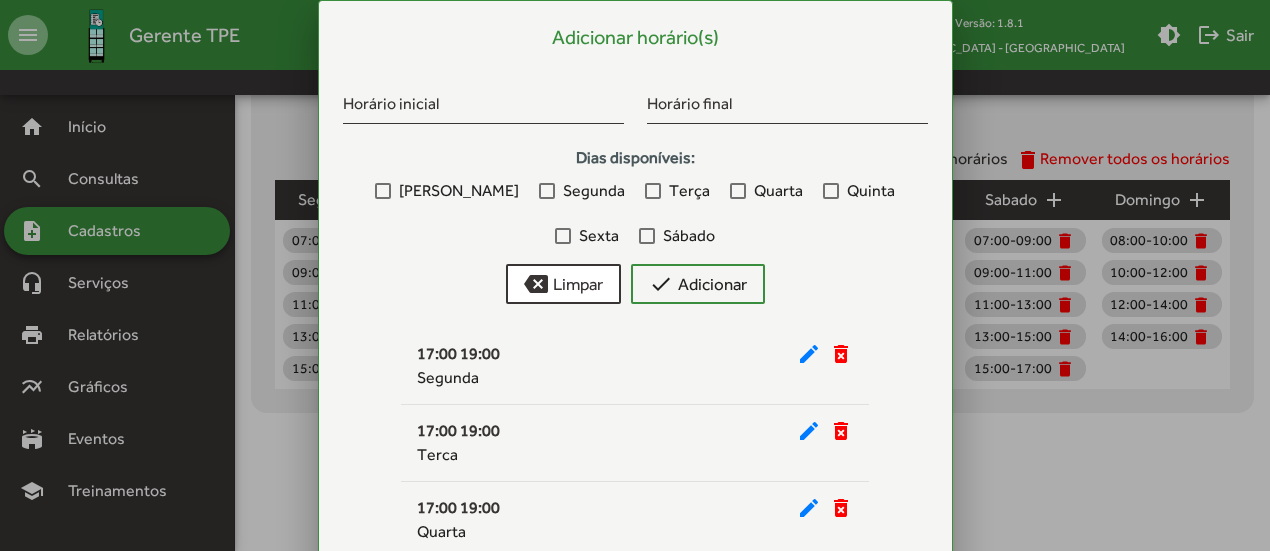 click at bounding box center [635, 275] 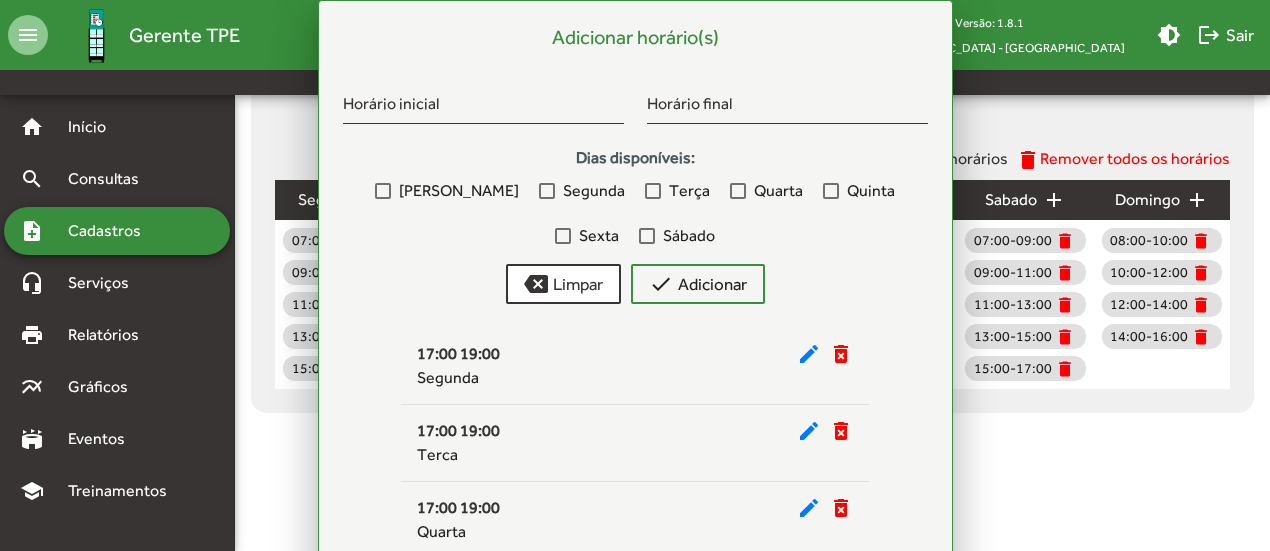 scroll, scrollTop: 1003, scrollLeft: 0, axis: vertical 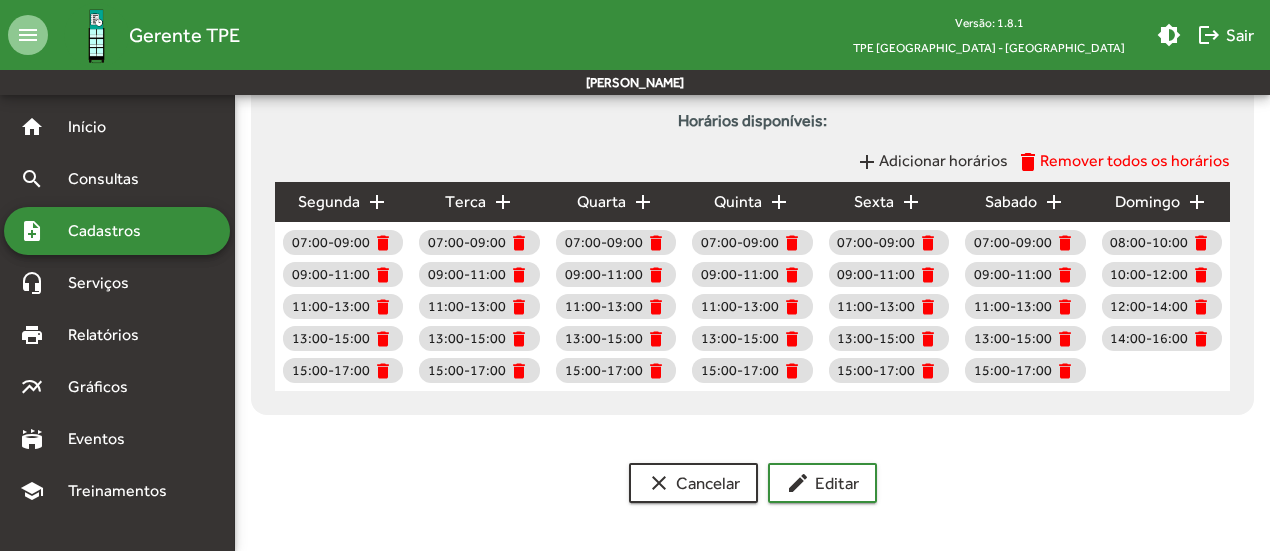 click on "add" 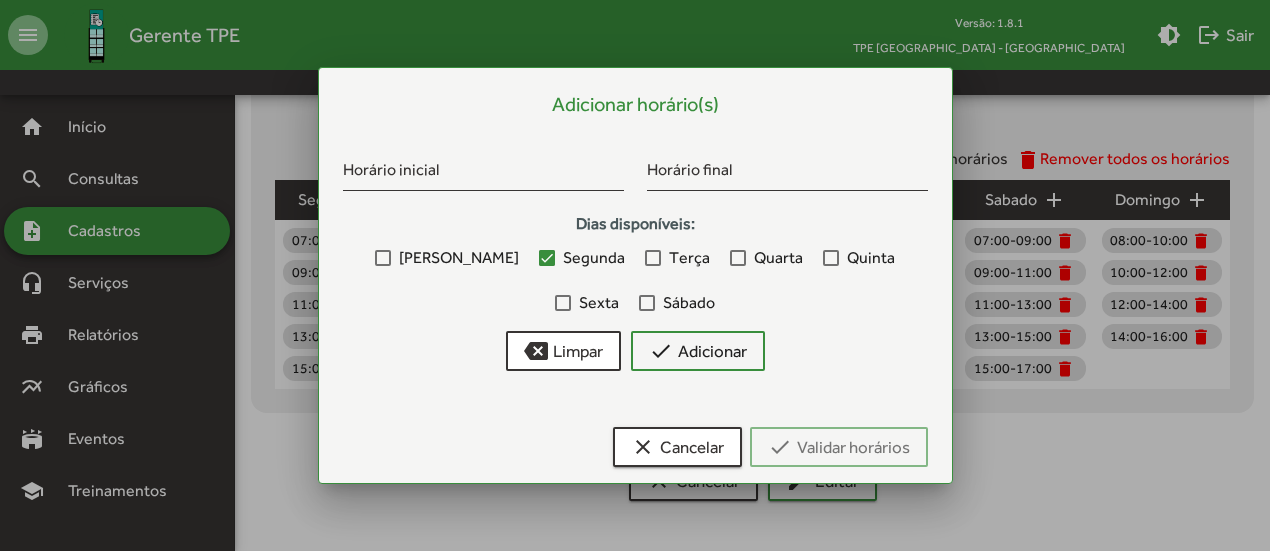 scroll, scrollTop: 0, scrollLeft: 0, axis: both 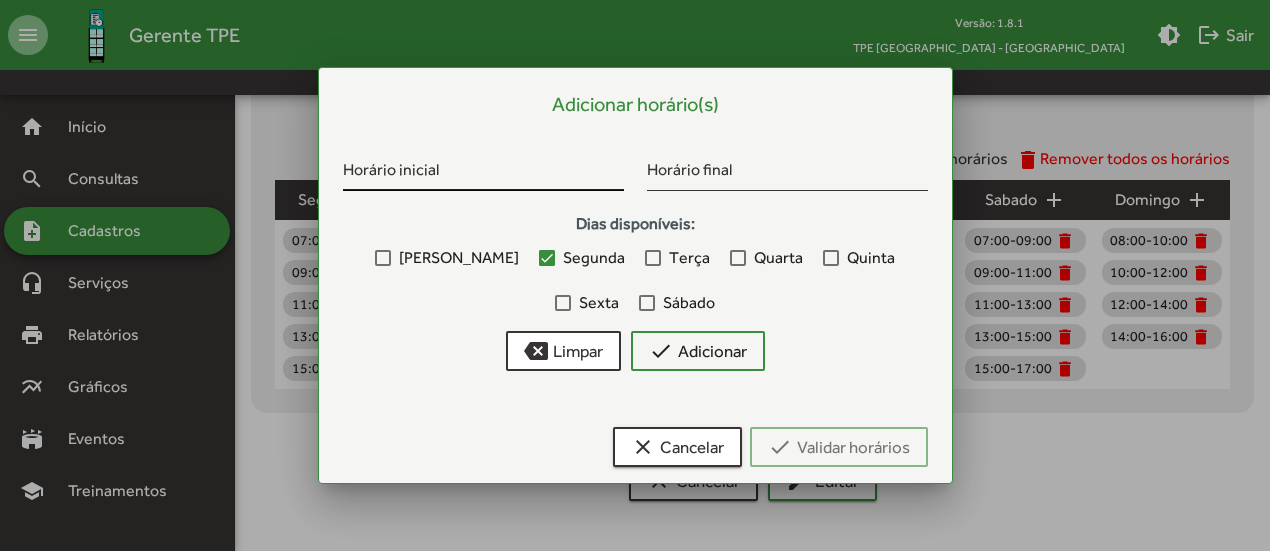 click on "Horário inicial" at bounding box center (483, 174) 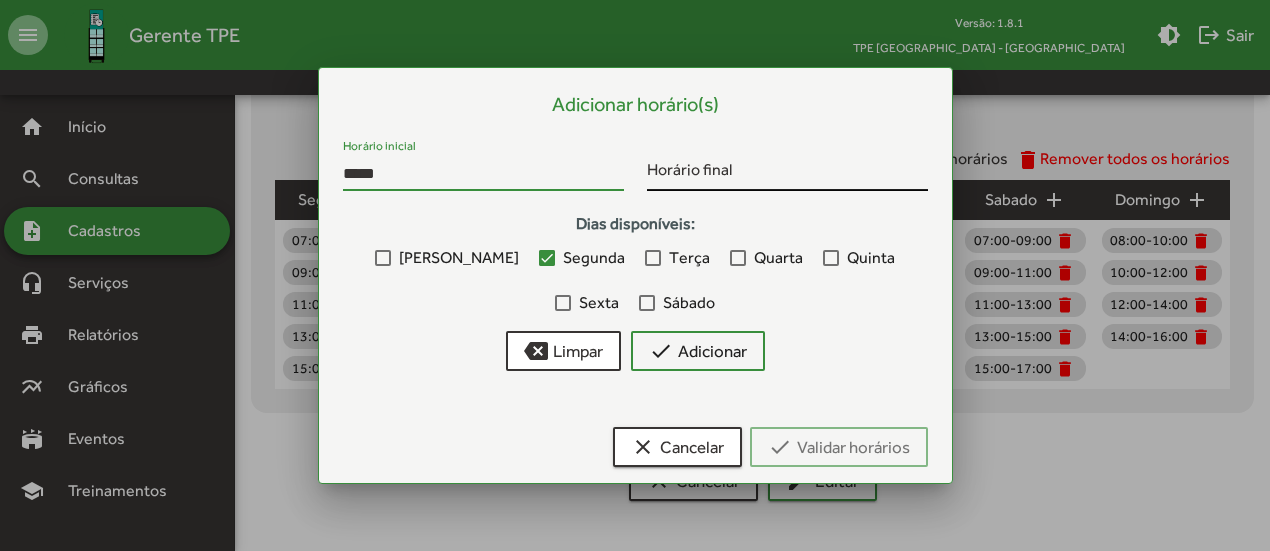 type on "*****" 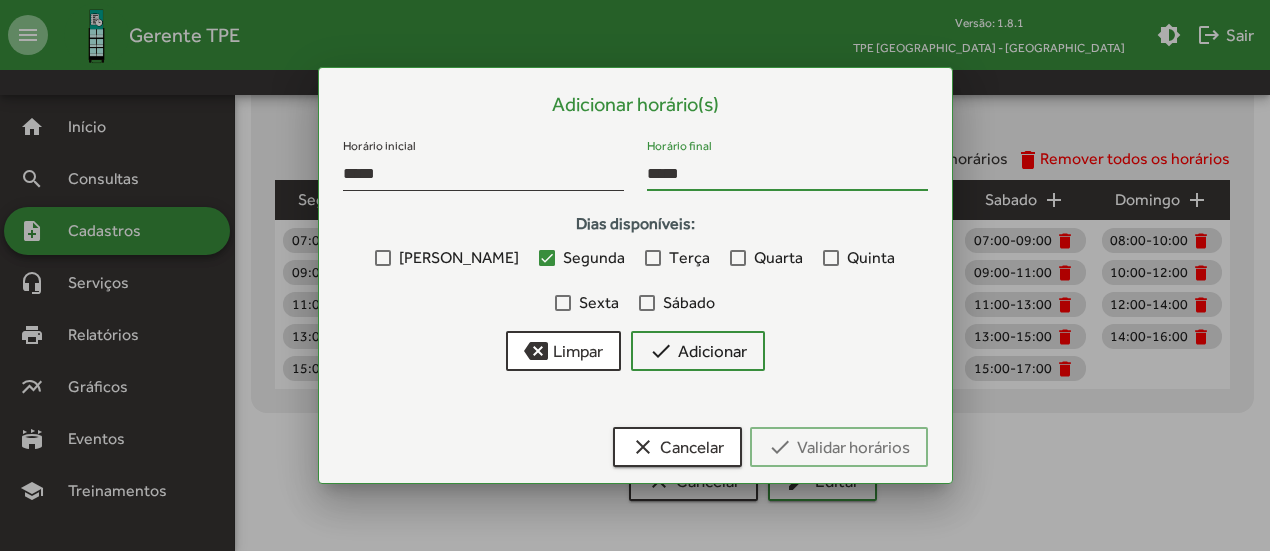 type on "*****" 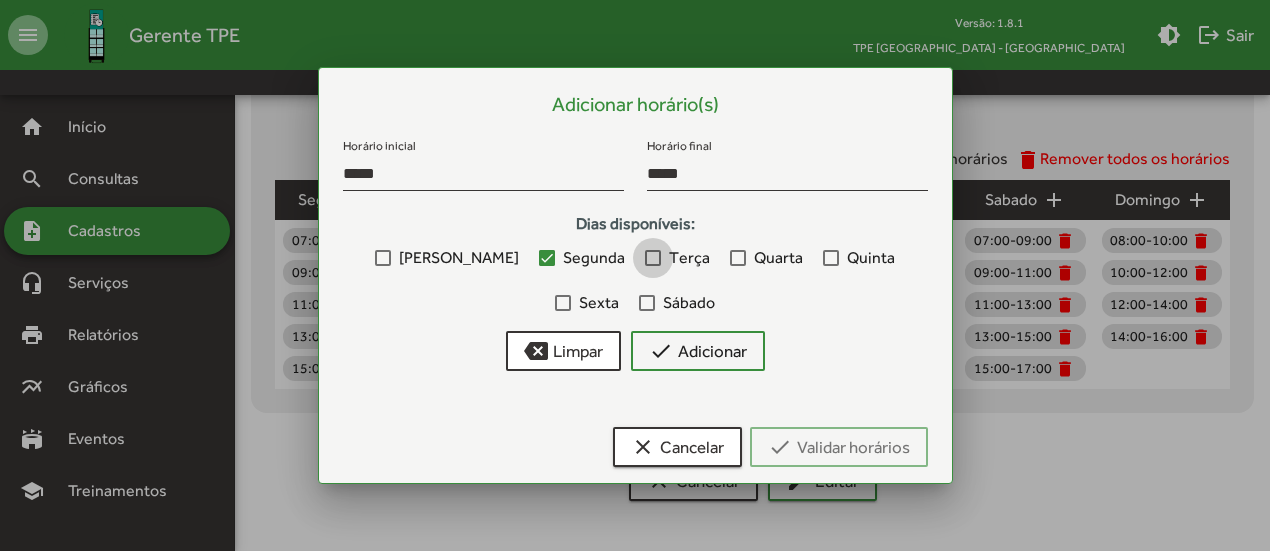 click on "Terça" at bounding box center (689, 258) 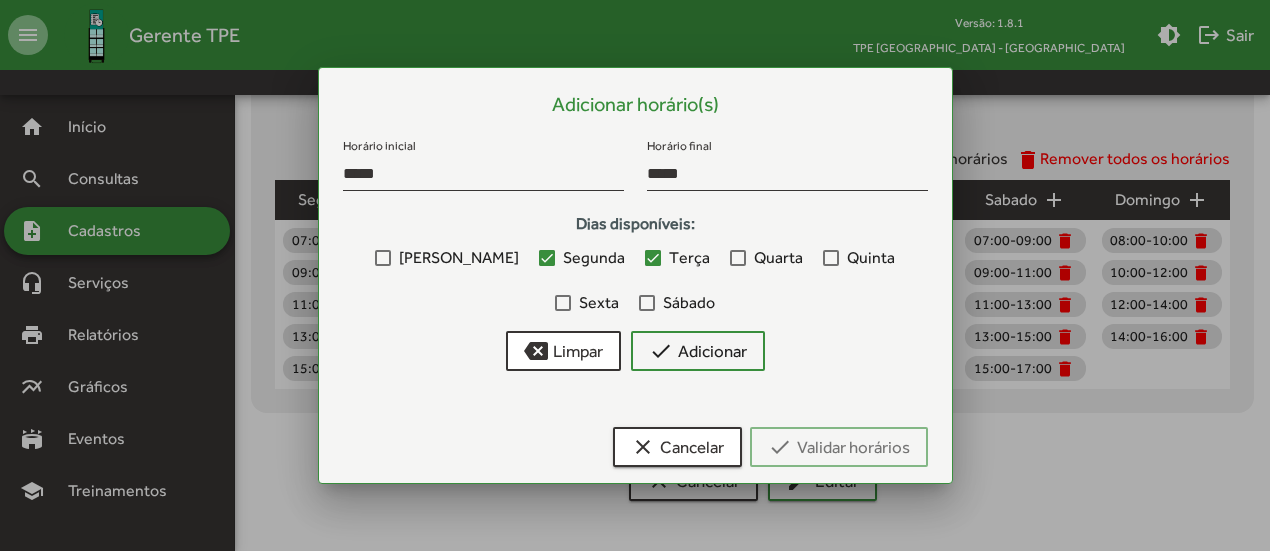 click on "Quarta" at bounding box center [778, 258] 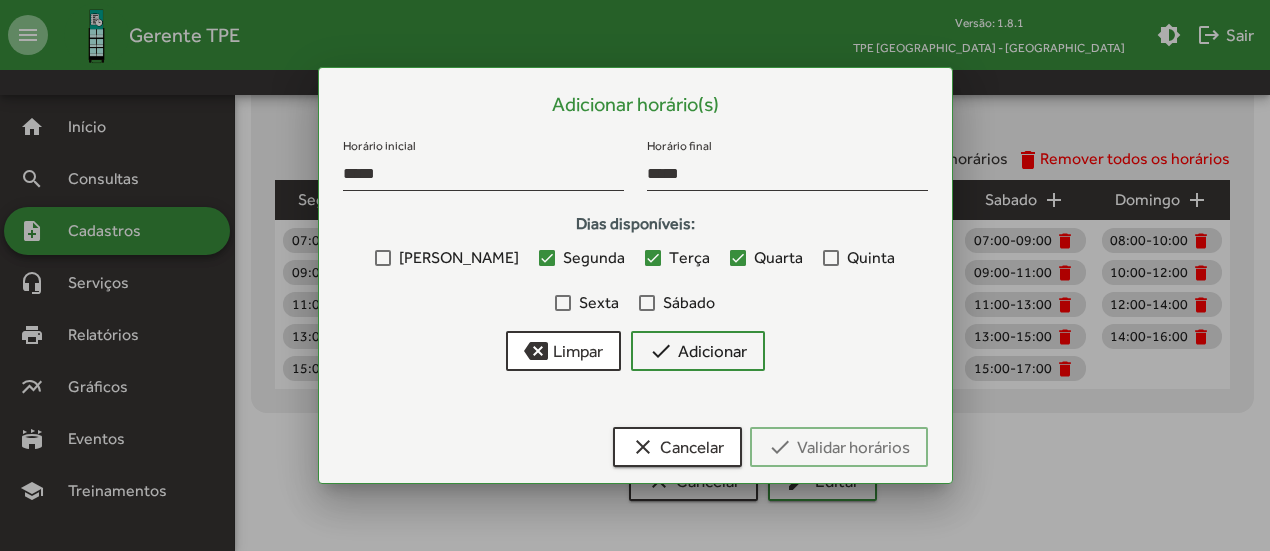 click on "Quinta" at bounding box center [859, 258] 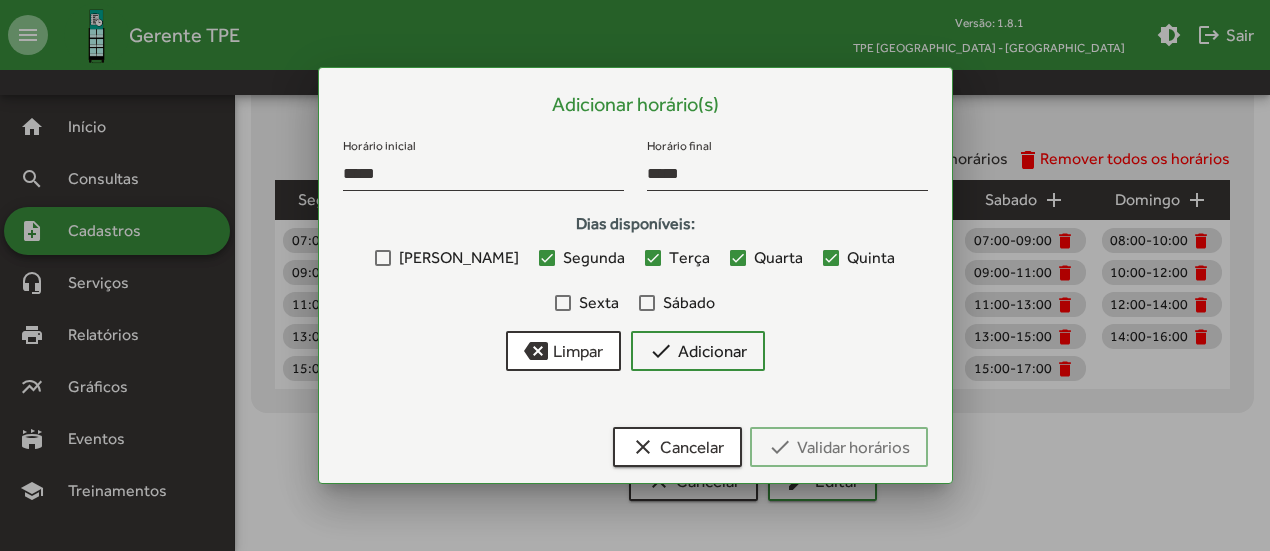click on "Sexta" at bounding box center (587, 303) 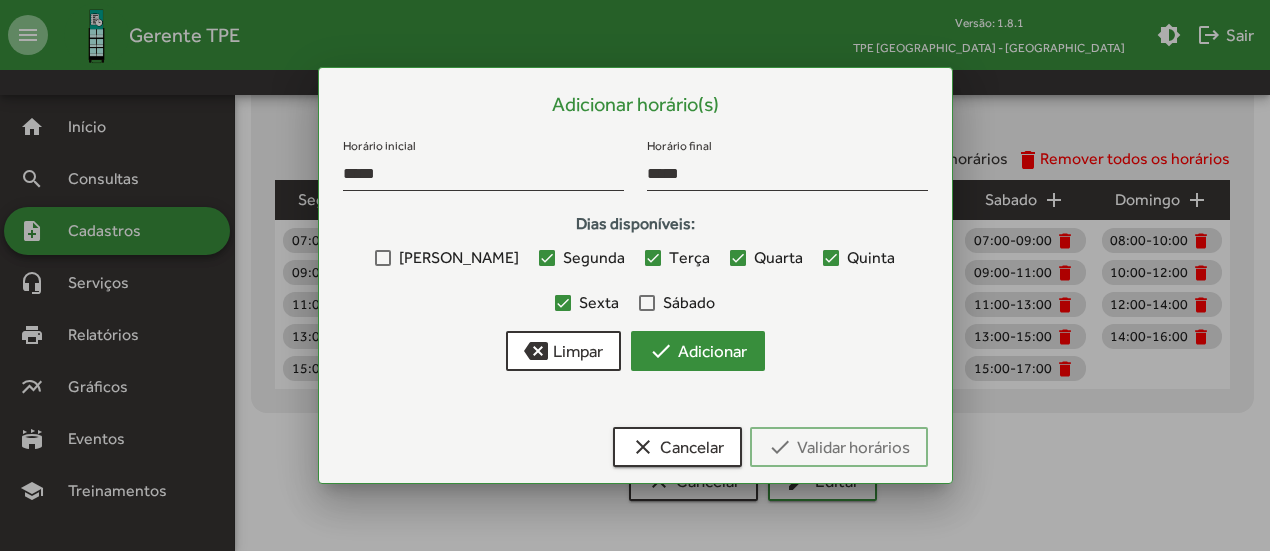 click on "check  Adicionar" at bounding box center [698, 351] 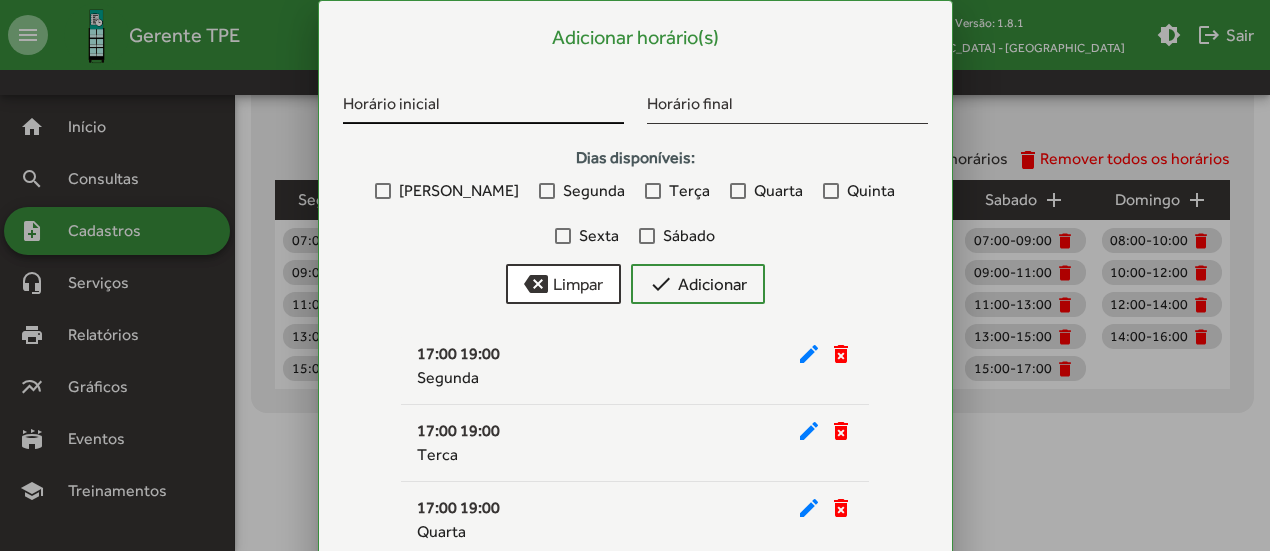 click on "Horário inicial" at bounding box center (483, 100) 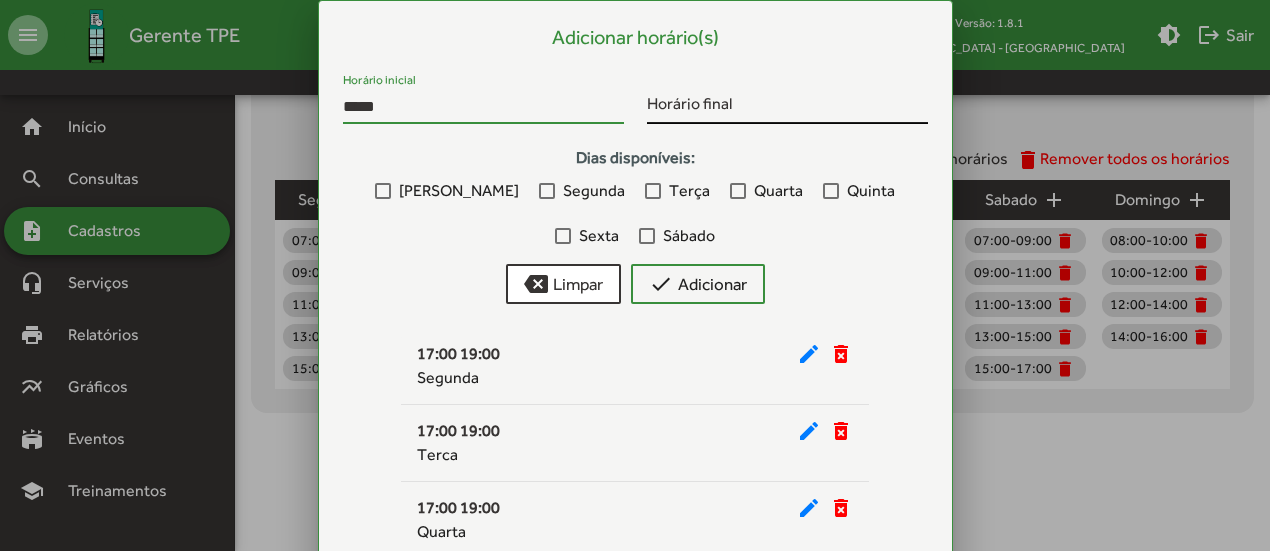 type on "*****" 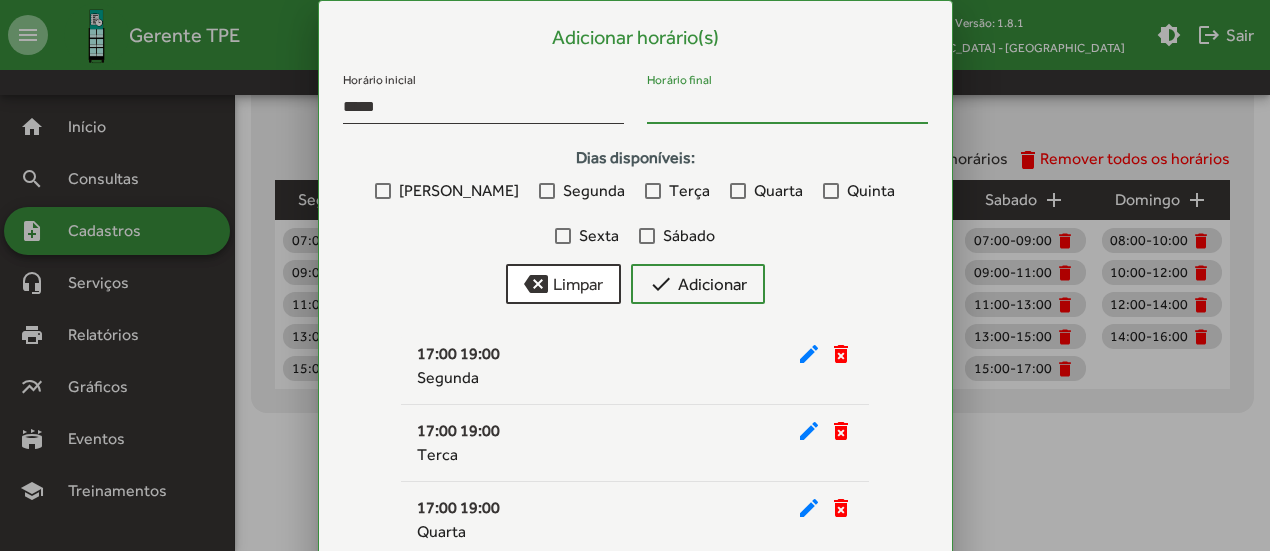 click on "Horário final" at bounding box center [787, 107] 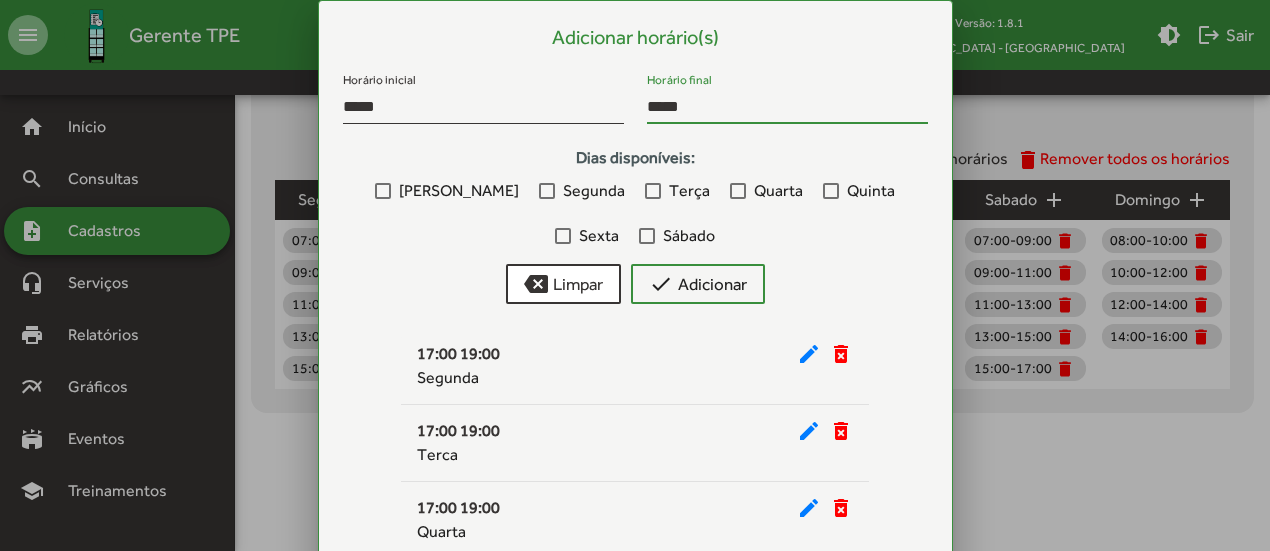 type on "*****" 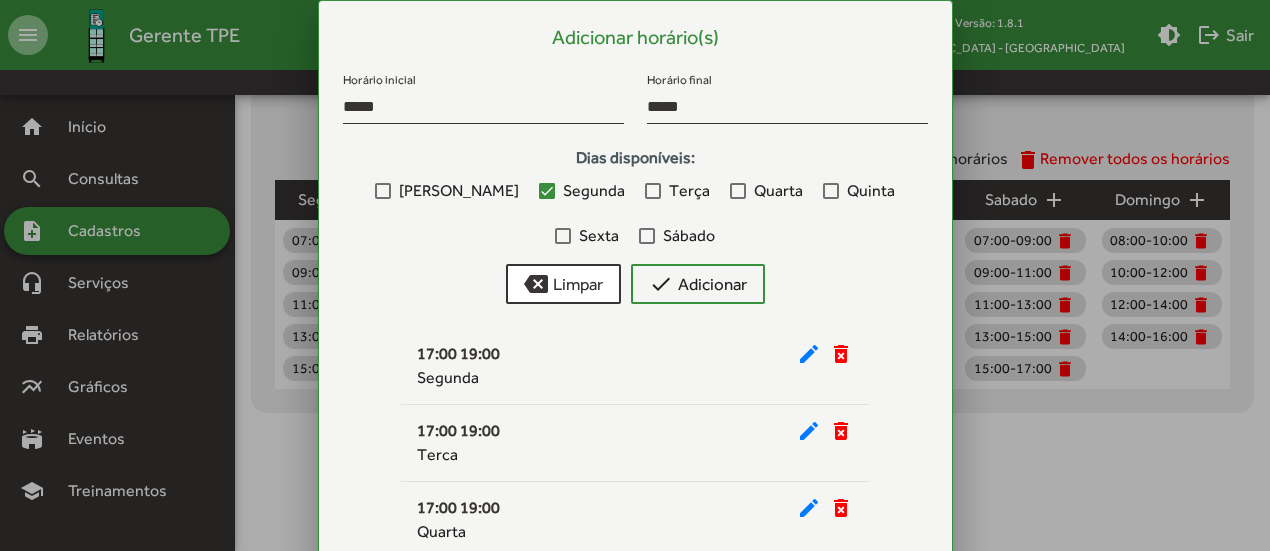 click on "Terça" at bounding box center (689, 191) 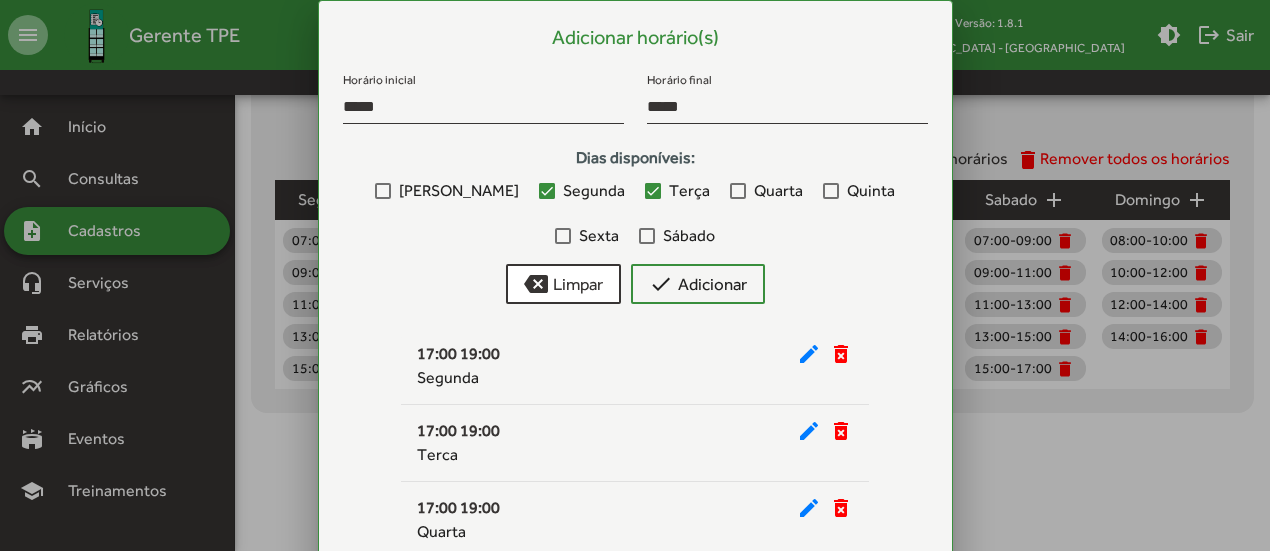 click on "Quarta" at bounding box center (778, 191) 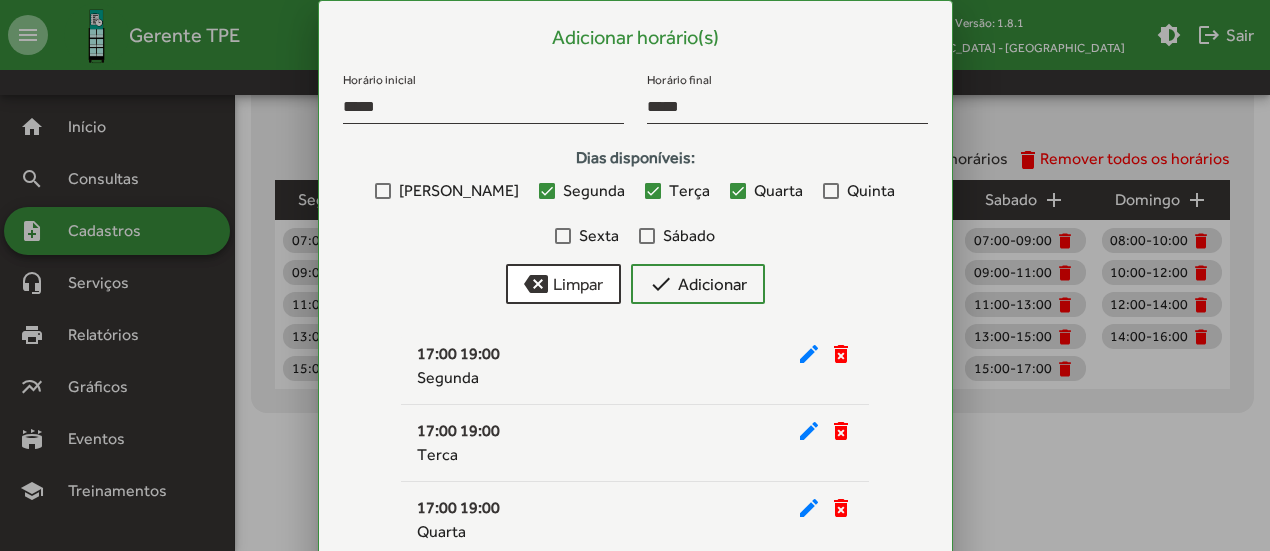 click at bounding box center [831, 191] 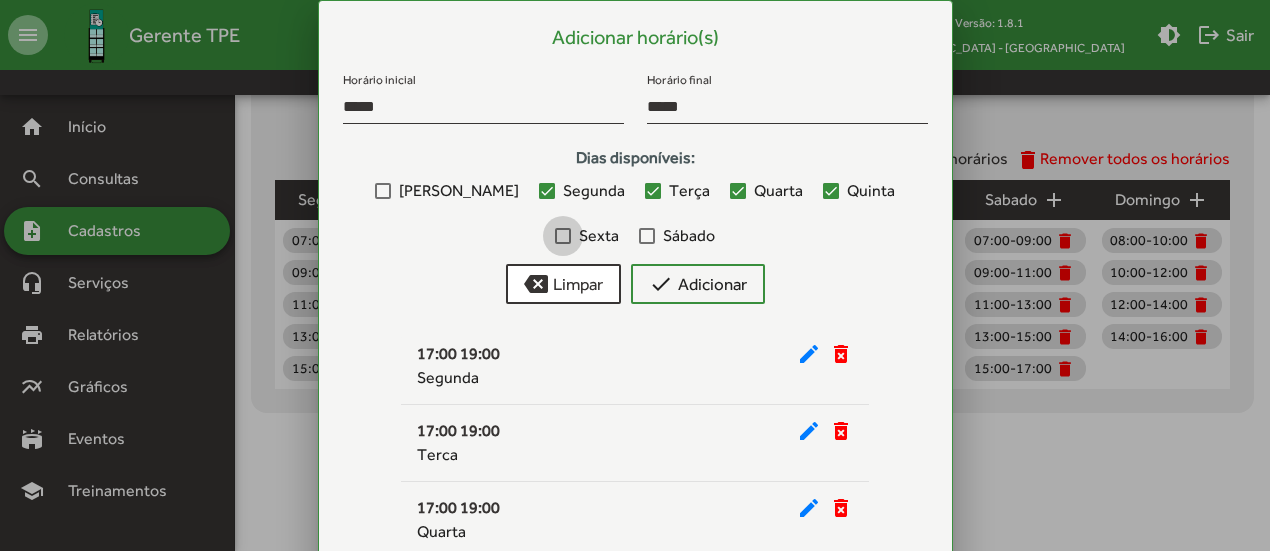 click on "Sexta" at bounding box center (587, 236) 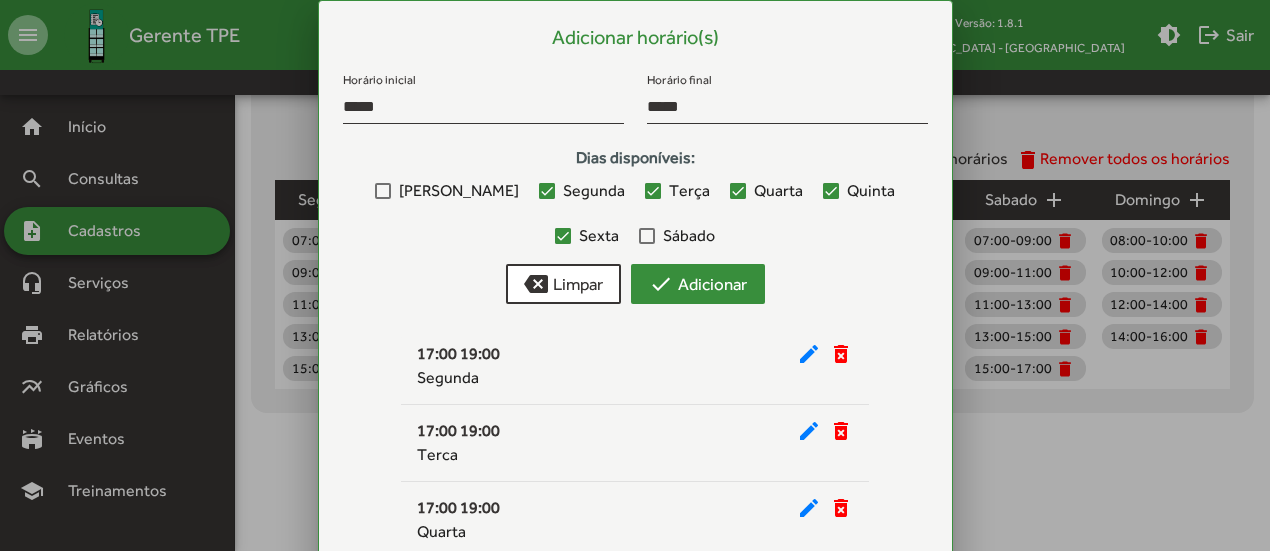 click on "check  Adicionar" at bounding box center [698, 284] 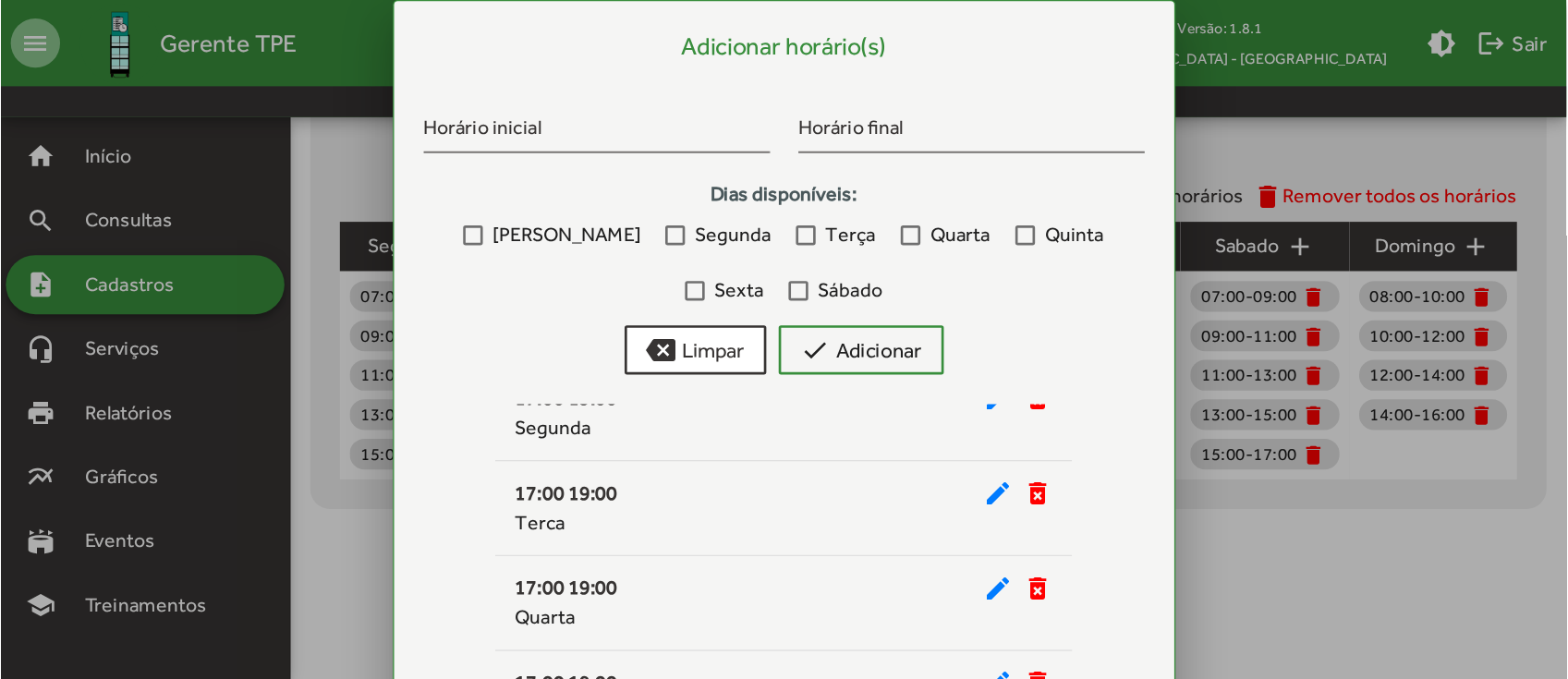 scroll, scrollTop: 0, scrollLeft: 0, axis: both 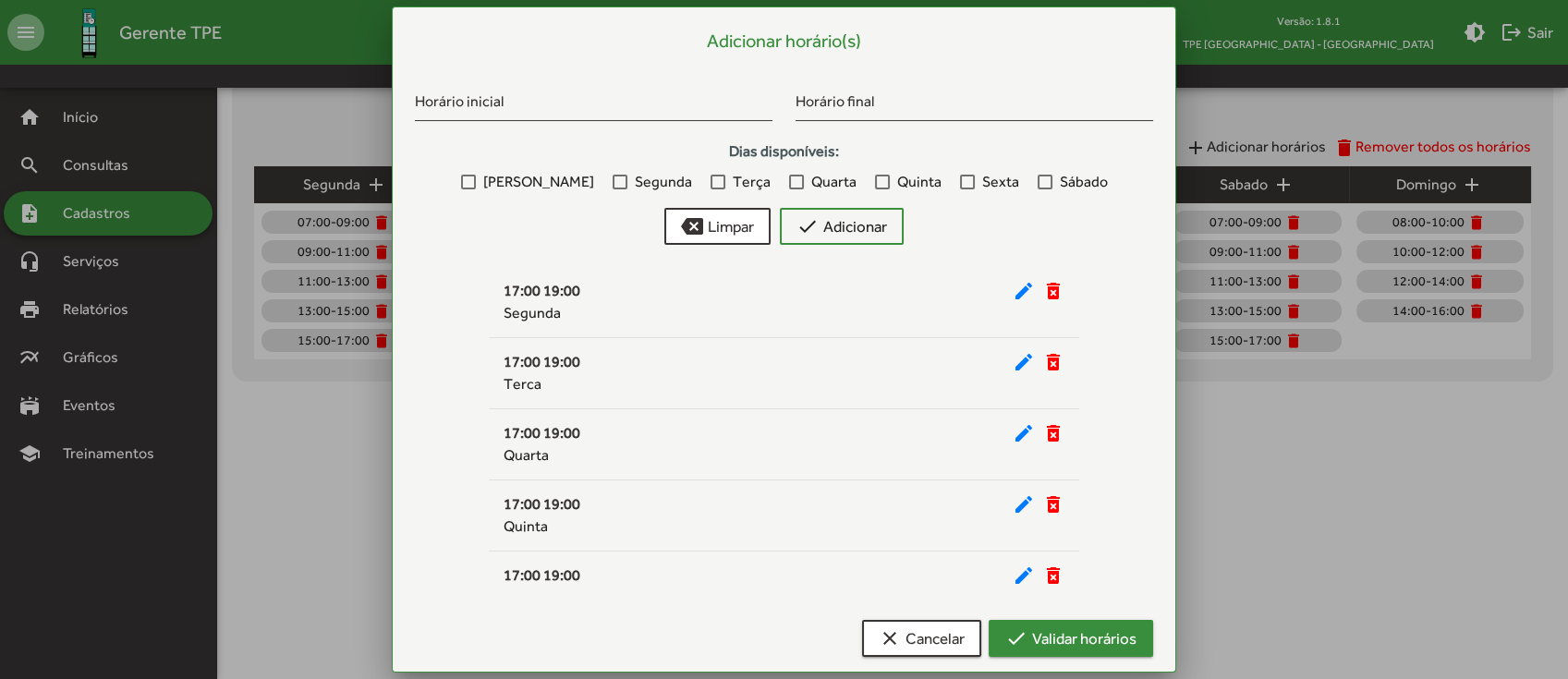 drag, startPoint x: 1133, startPoint y: 6, endPoint x: 1054, endPoint y: 646, distance: 644.8573 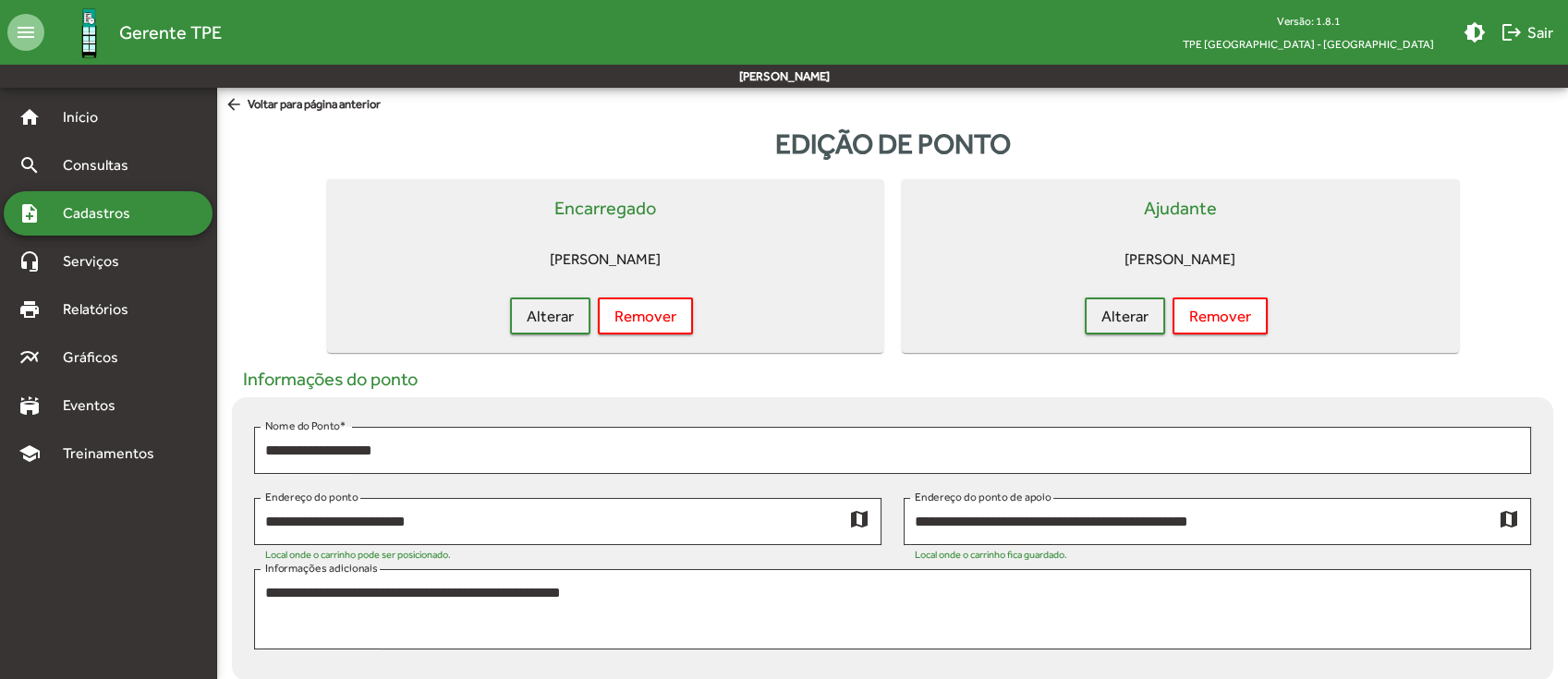 scroll, scrollTop: 754, scrollLeft: 0, axis: vertical 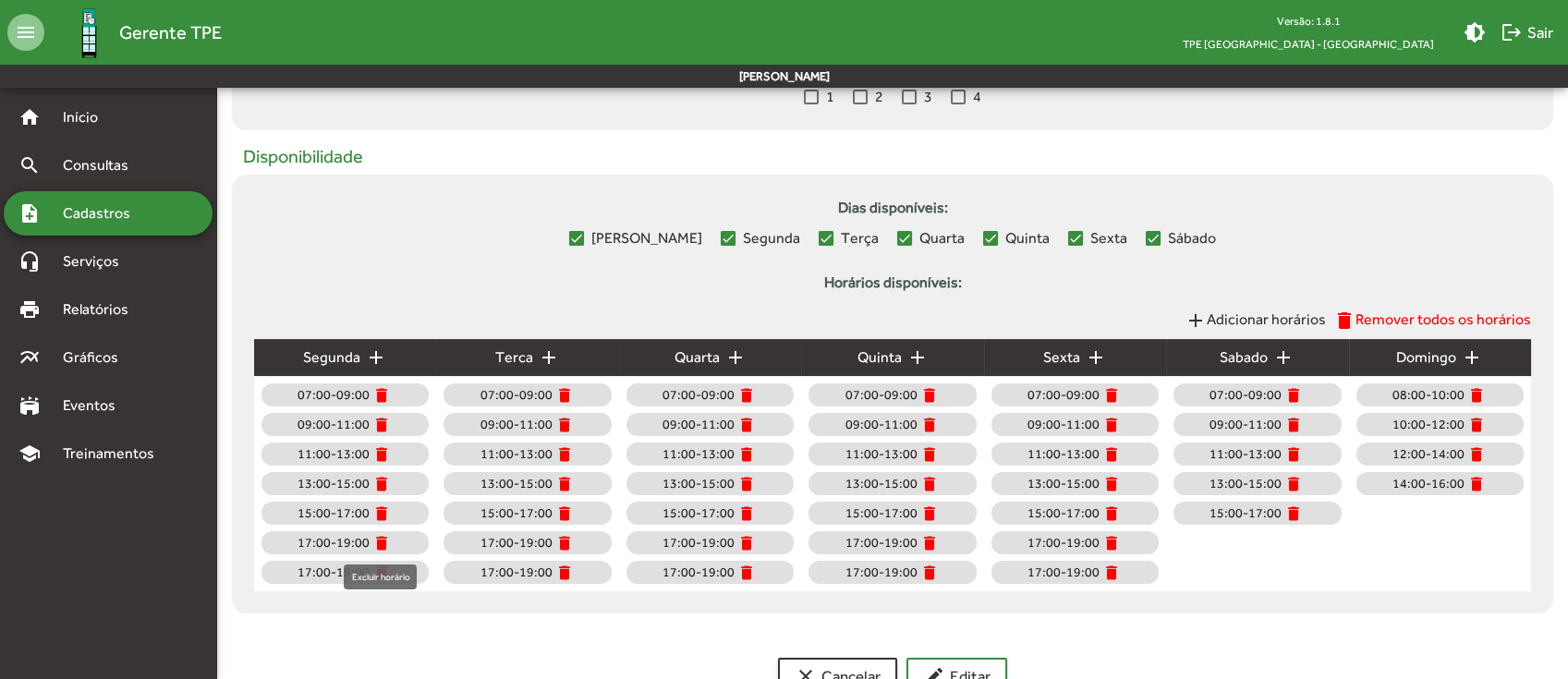 click on "delete" 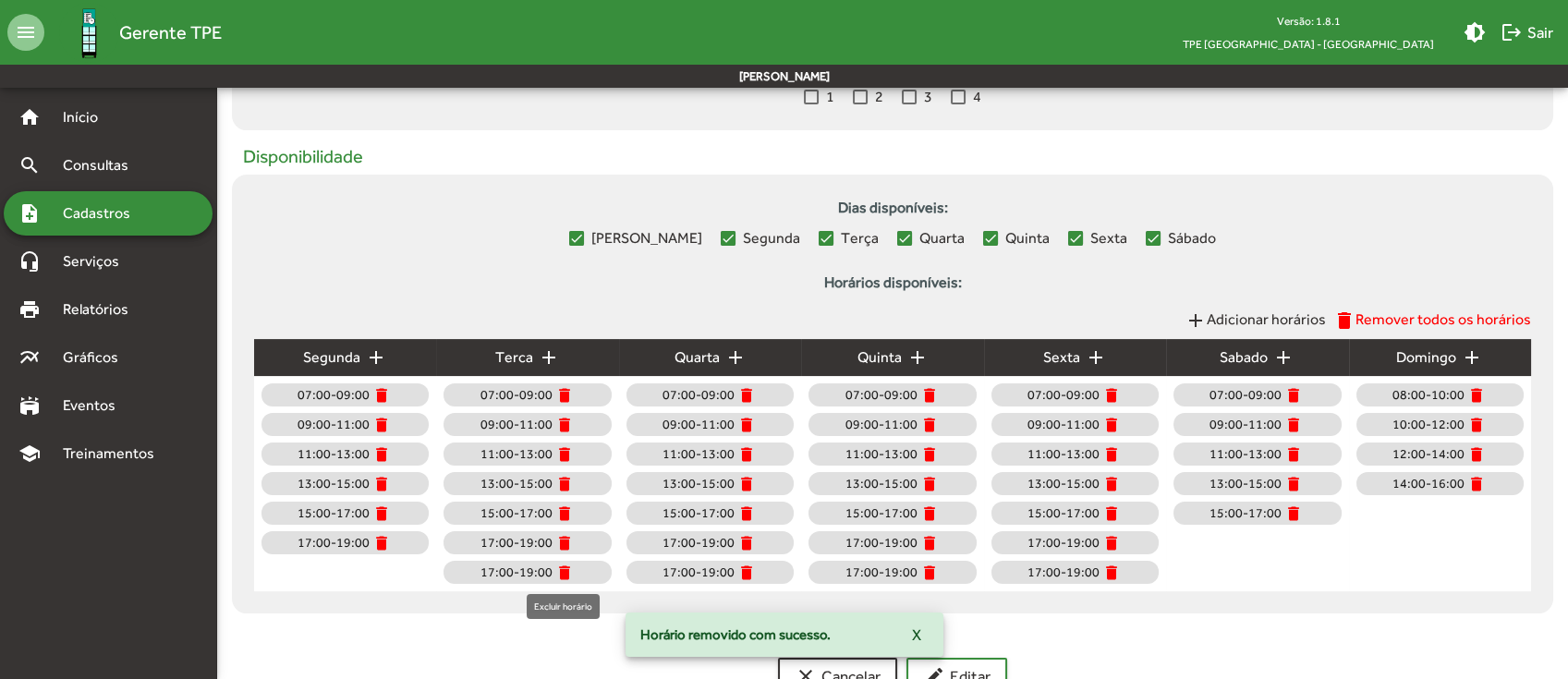 click on "delete" 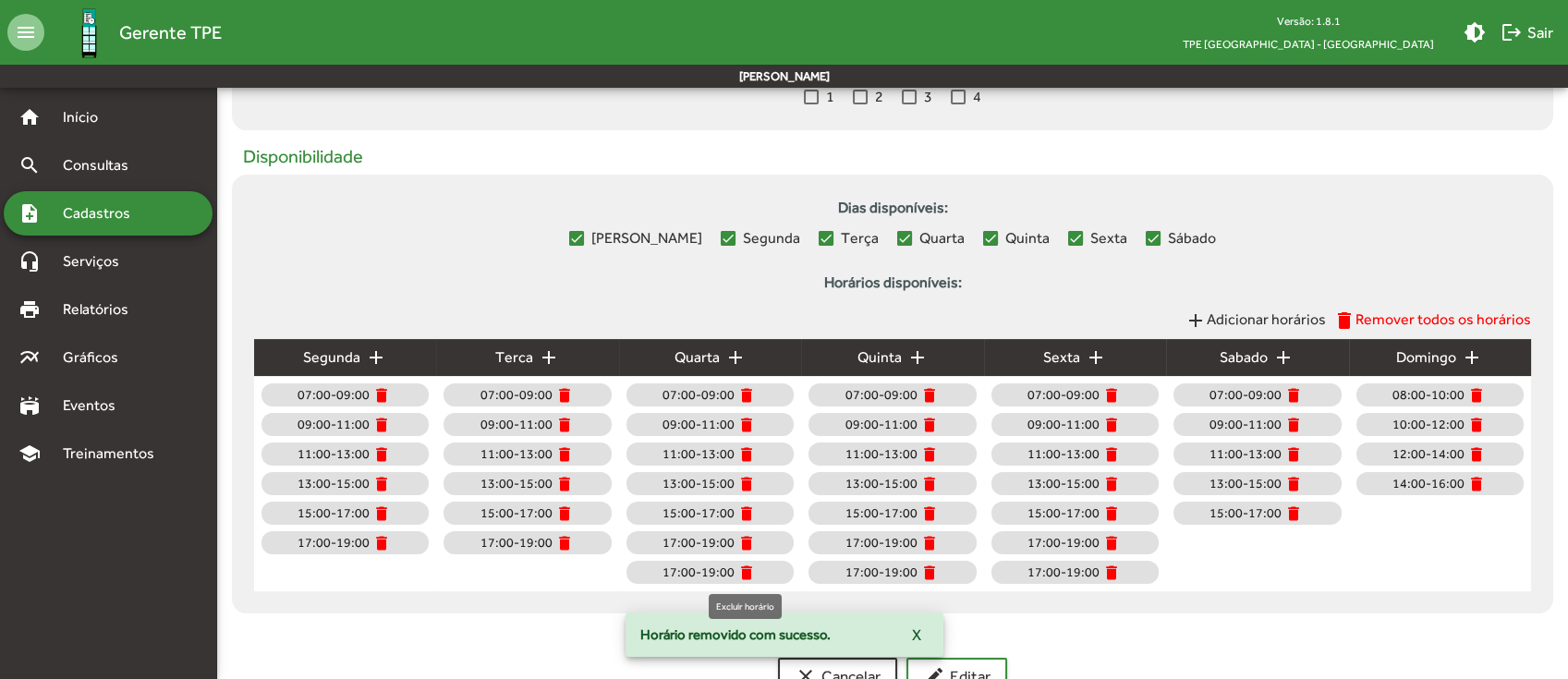 click on "delete" 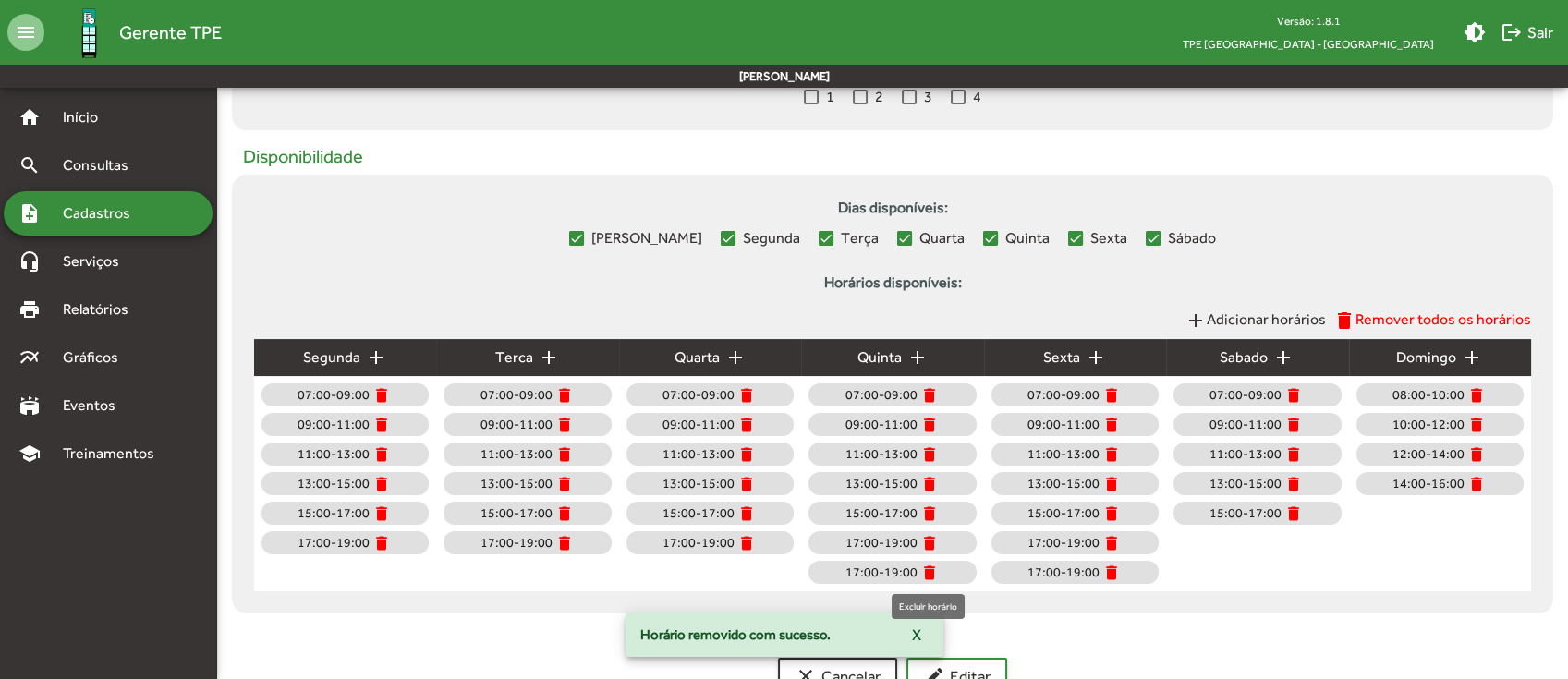 click on "delete" 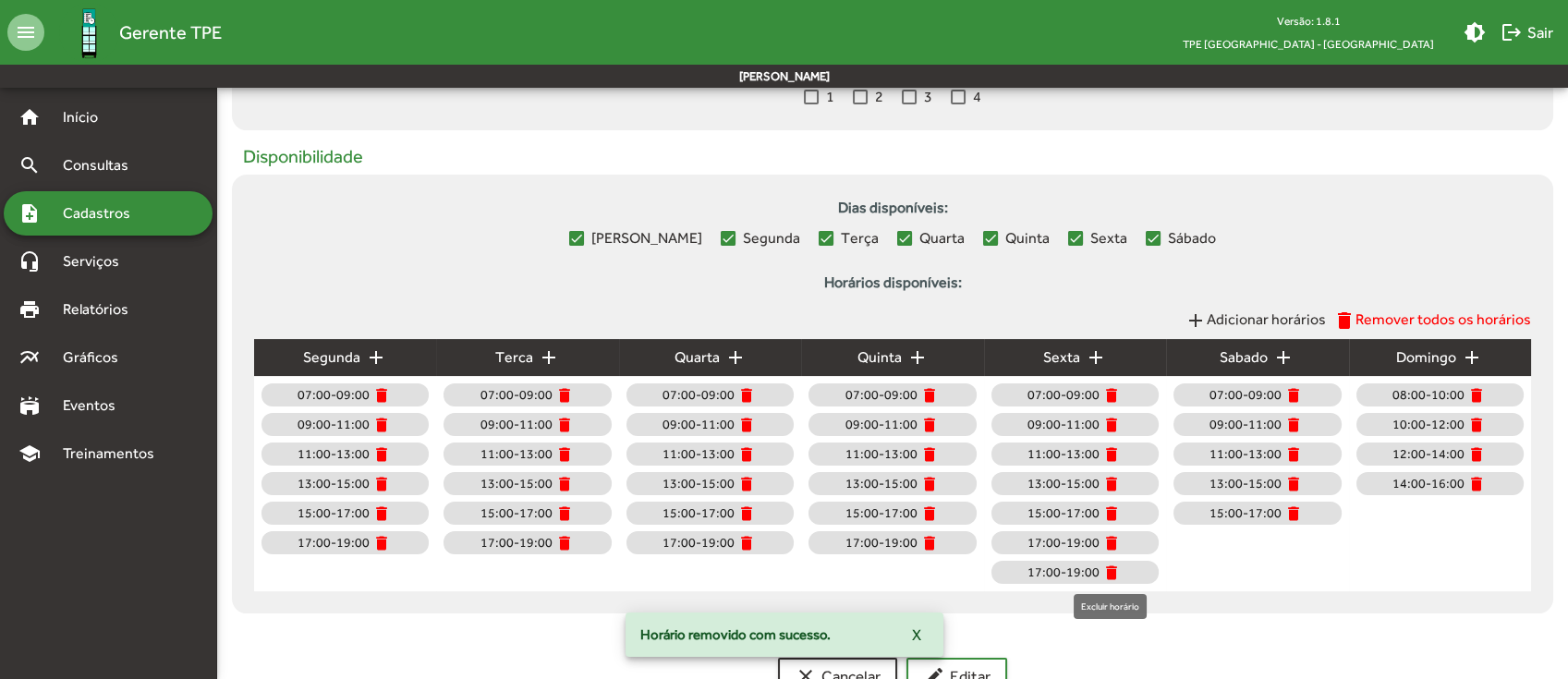 click on "delete" 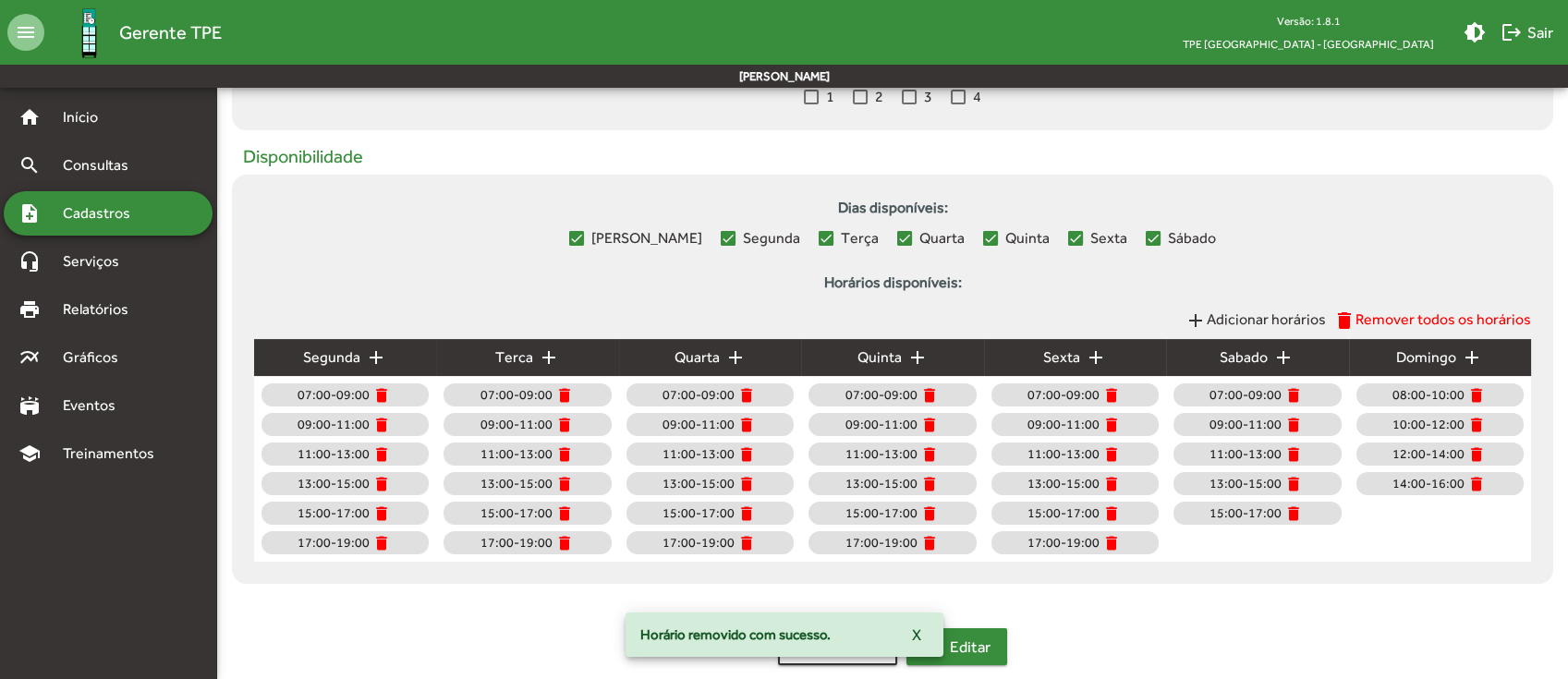 click on "edit  Editar" 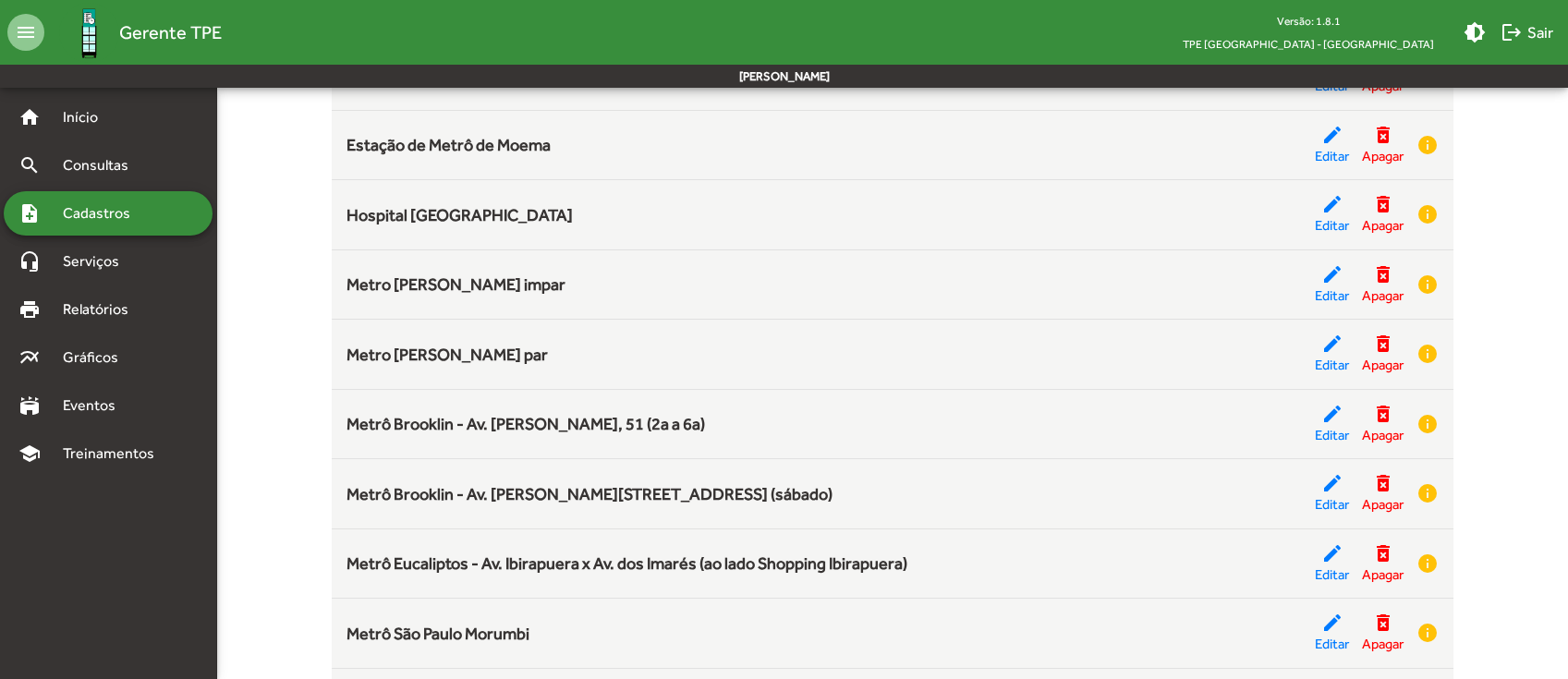scroll, scrollTop: 566, scrollLeft: 0, axis: vertical 